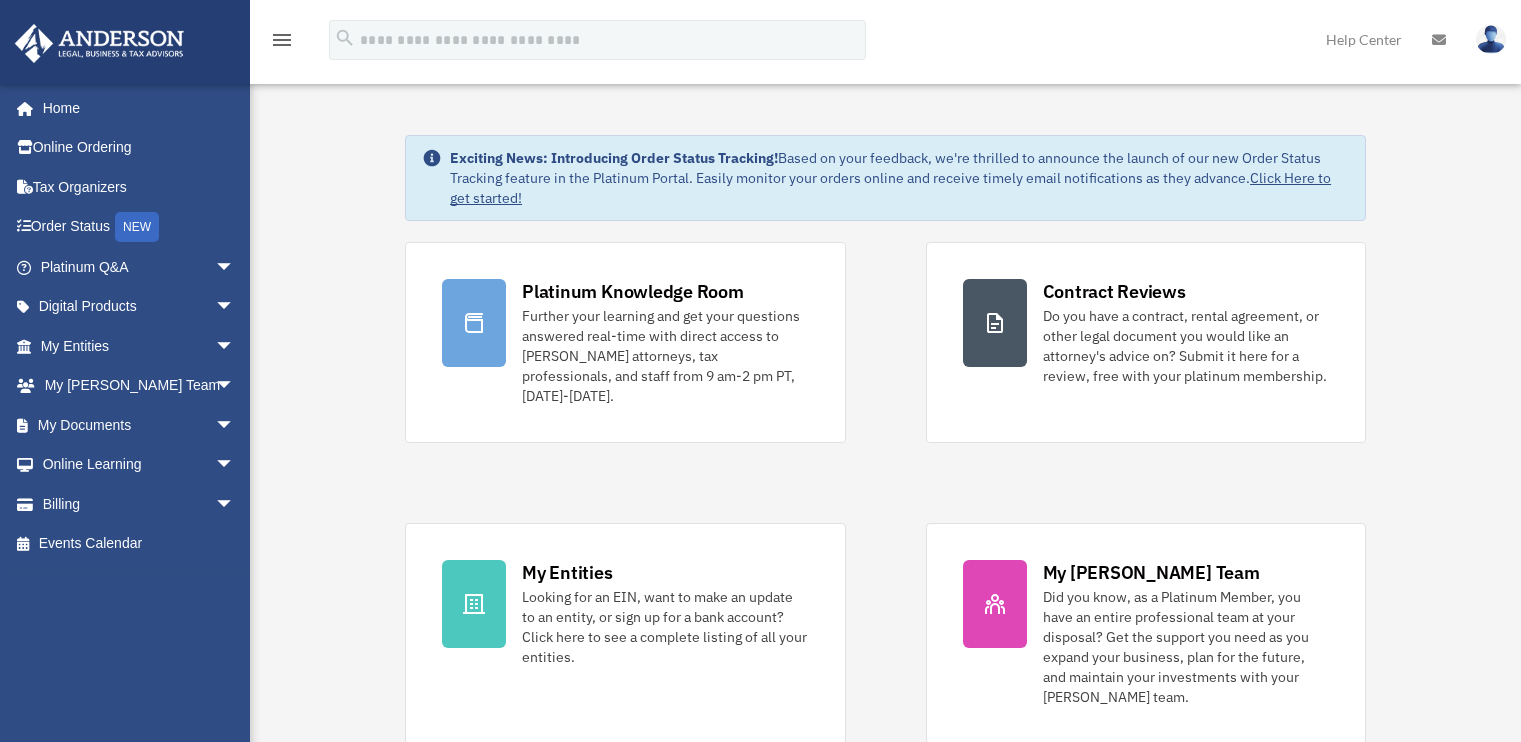 scroll, scrollTop: 0, scrollLeft: 0, axis: both 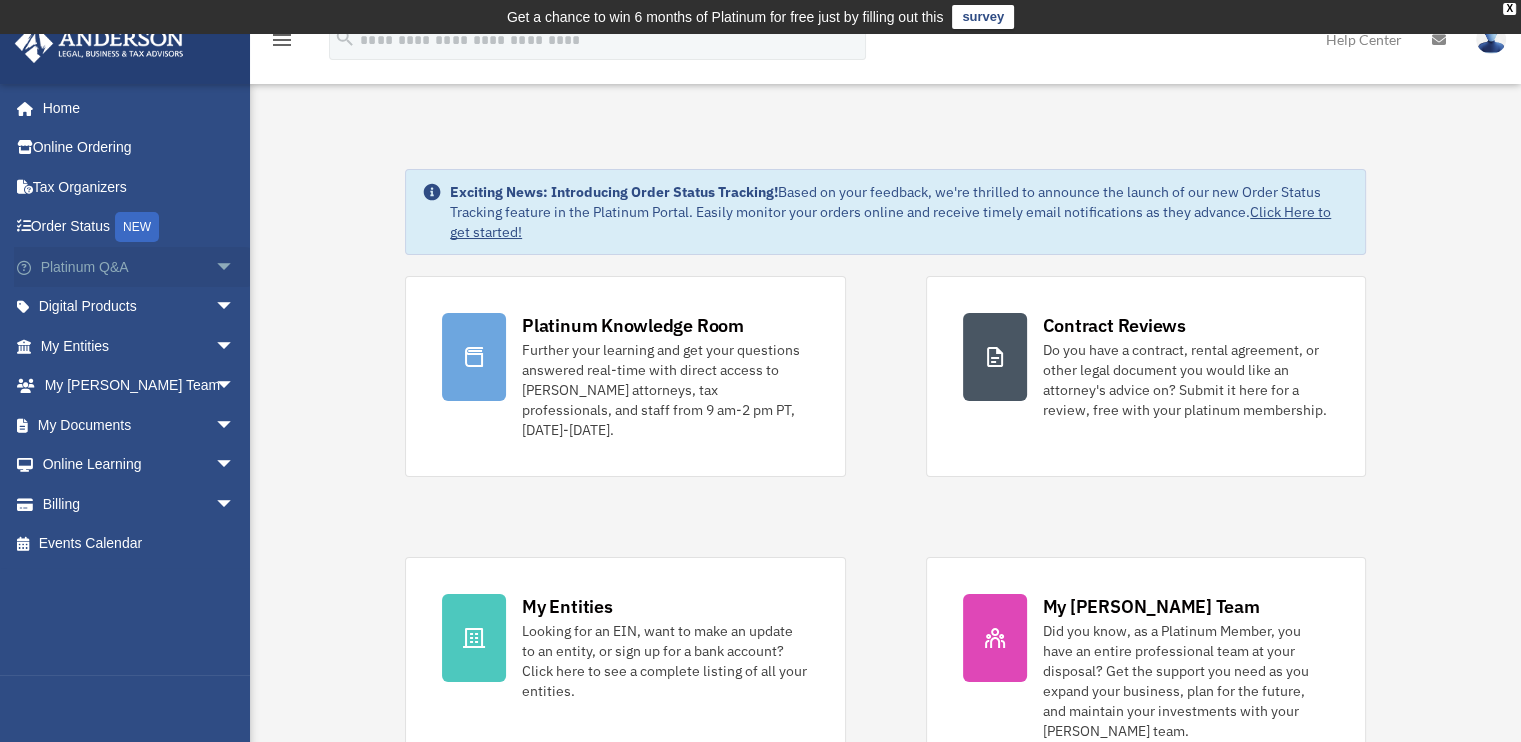 click on "arrow_drop_down" at bounding box center (235, 267) 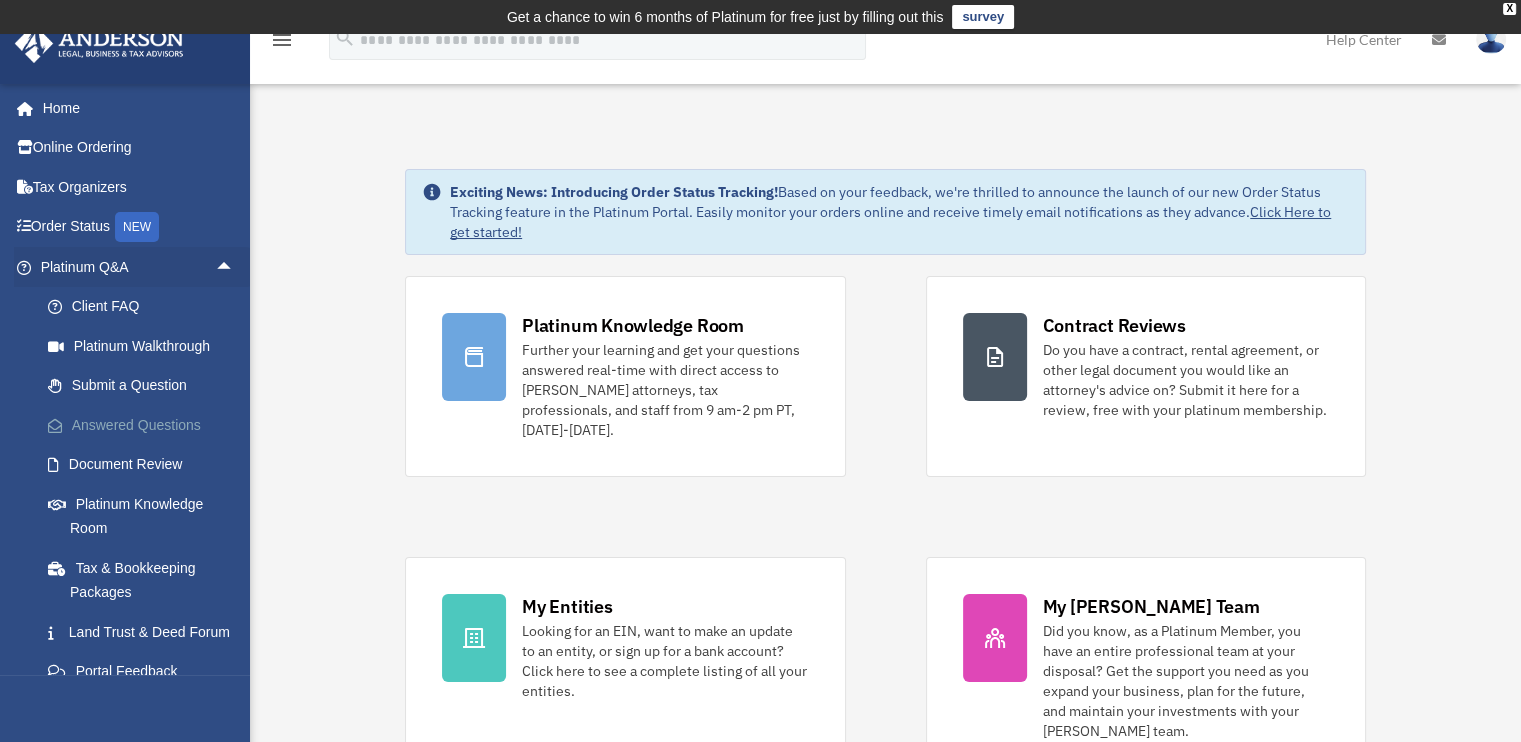 click on "Answered Questions" at bounding box center (146, 425) 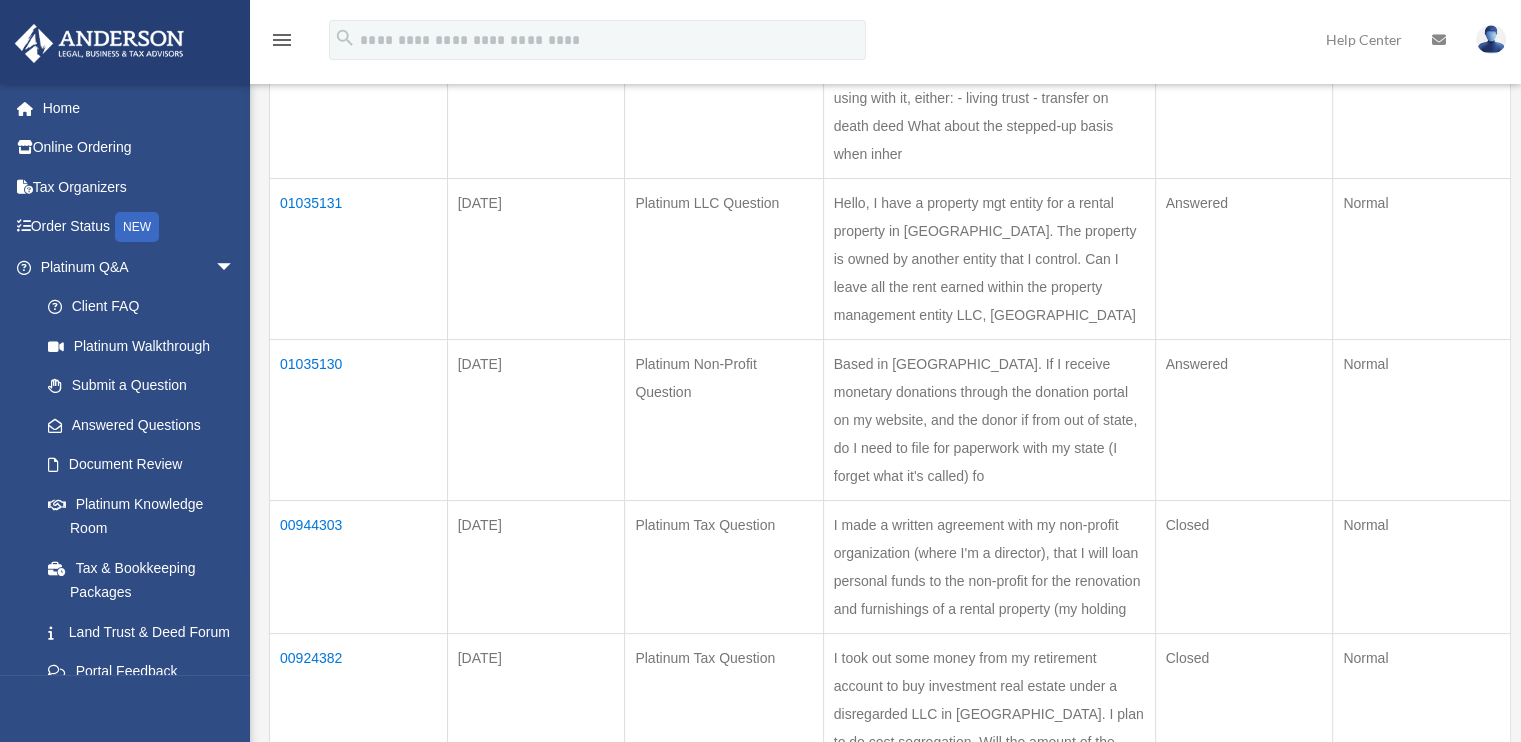 scroll, scrollTop: 400, scrollLeft: 0, axis: vertical 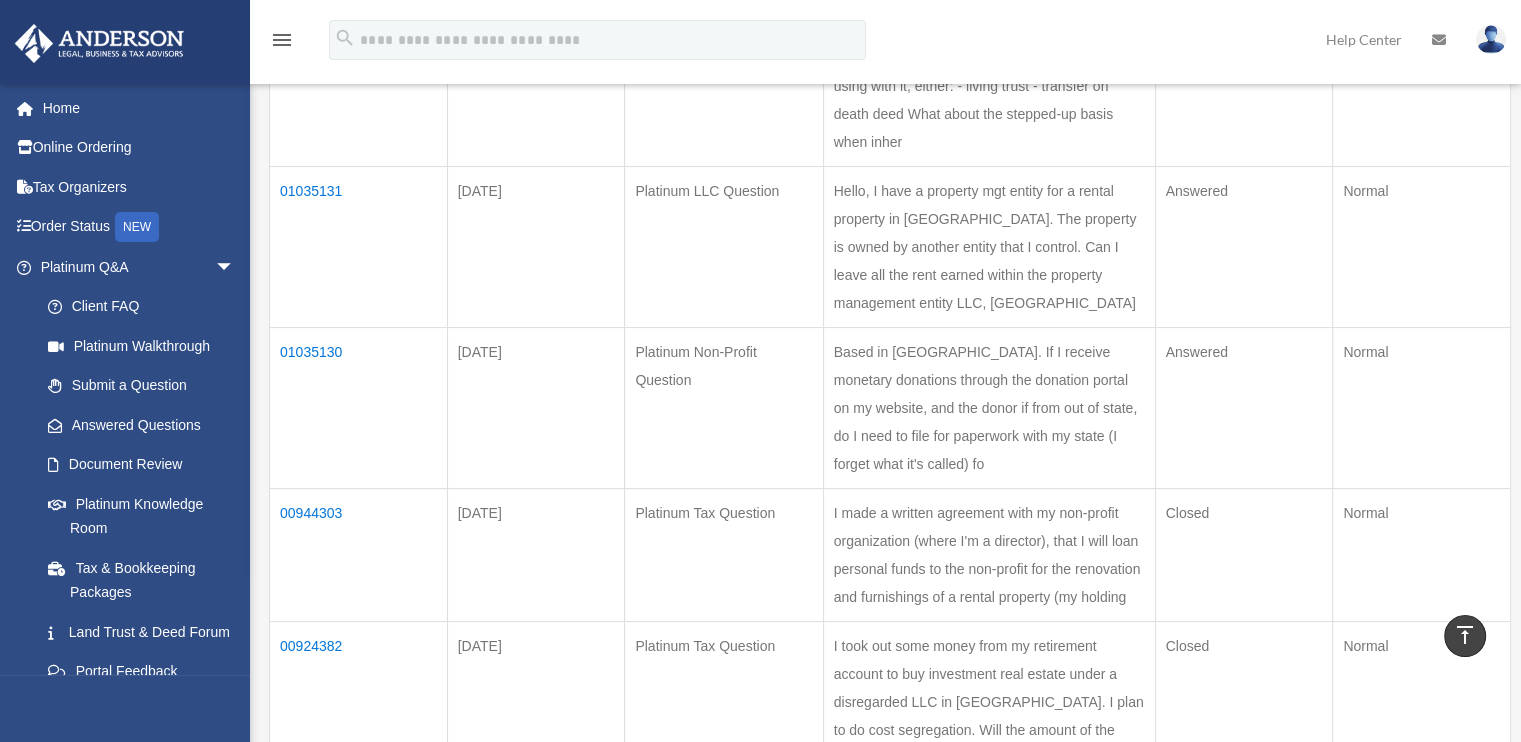 click on "01035130" at bounding box center (359, 407) 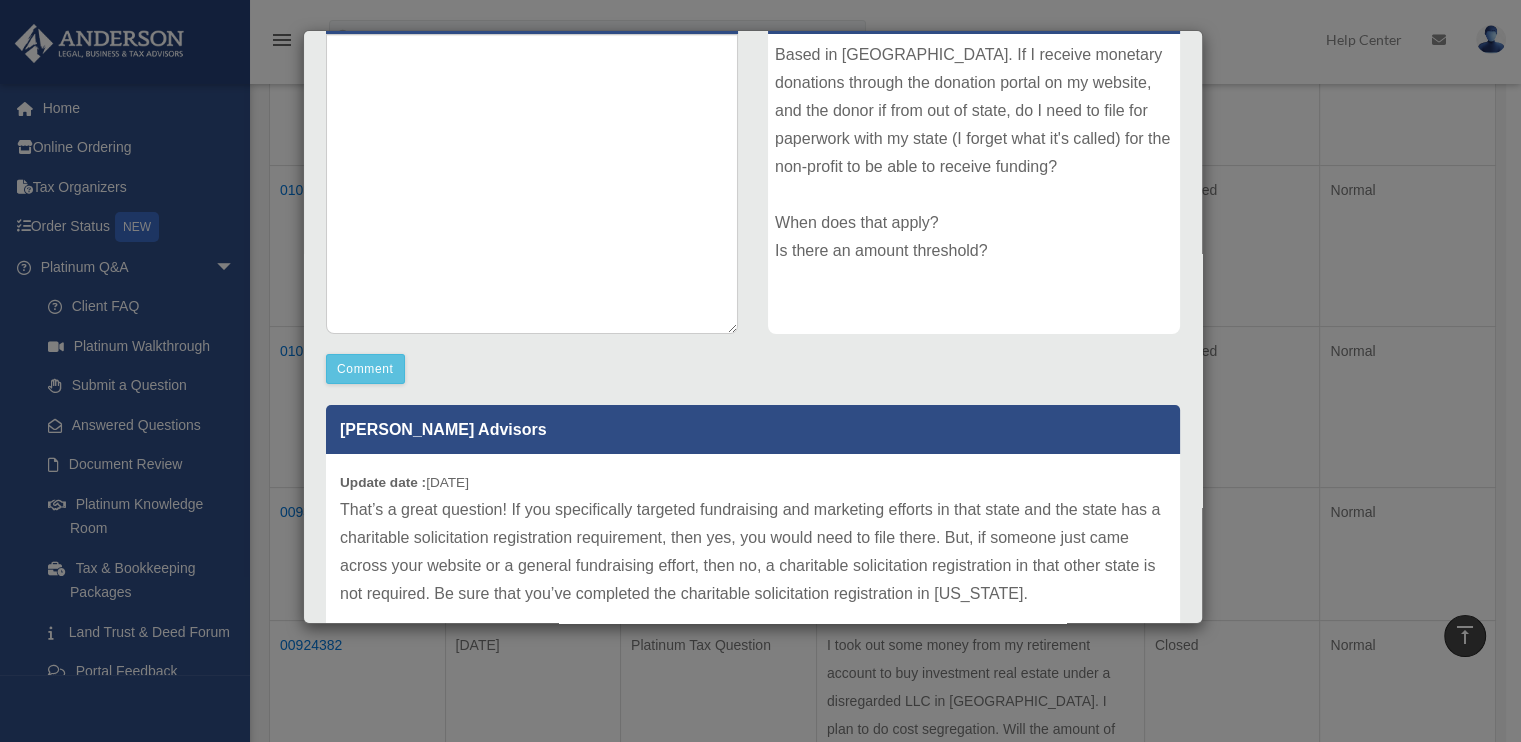 scroll, scrollTop: 372, scrollLeft: 0, axis: vertical 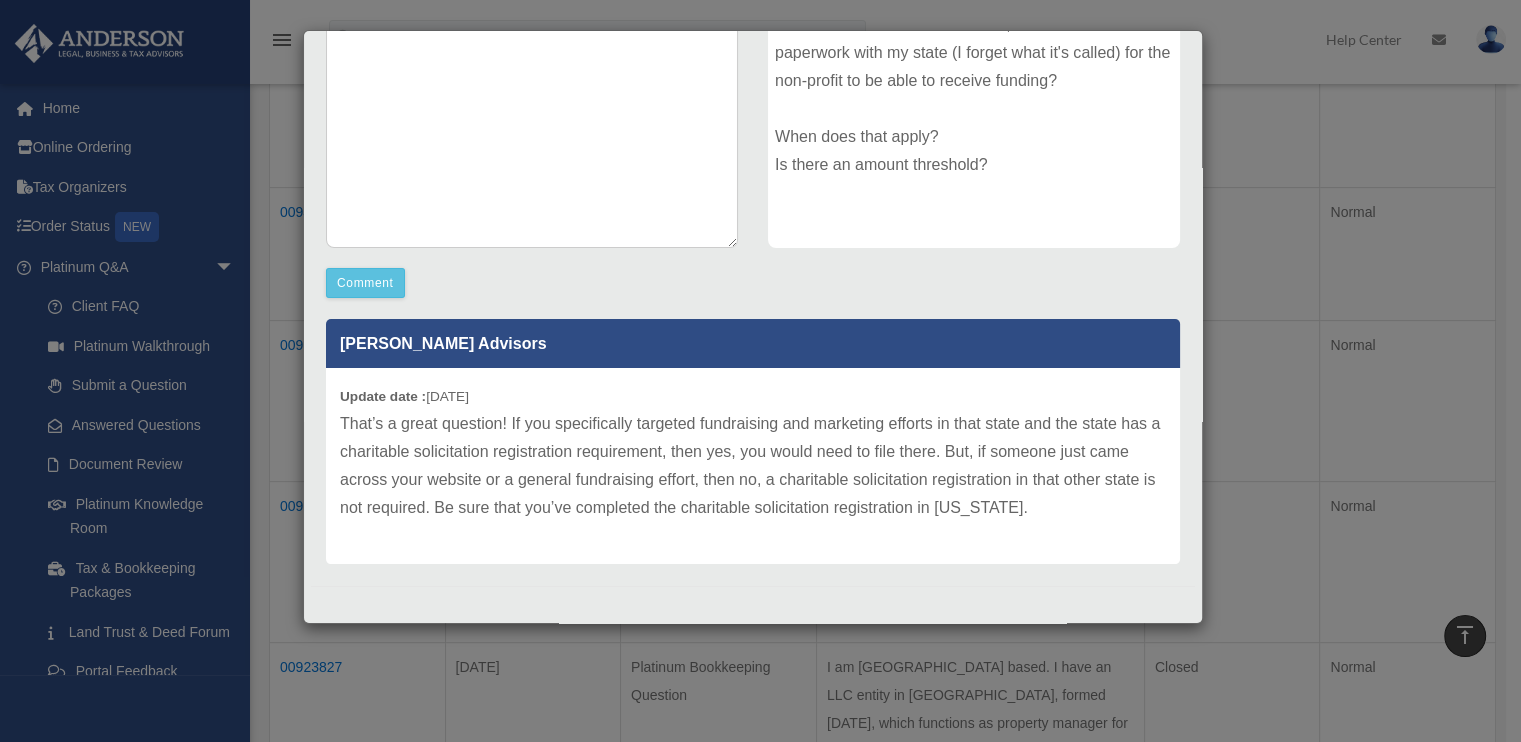 click on "That’s a great question!
If you specifically targeted fundraising and marketing efforts in that state and the state has a charitable solicitation registration requirement, then yes, you would need to file there.
But, if someone just came across your website or a general fundraising effort, then no, a charitable solicitation registration in that other state is not required.
Be sure that you’ve completed the charitable solicitation registration in [US_STATE]." at bounding box center [753, 466] 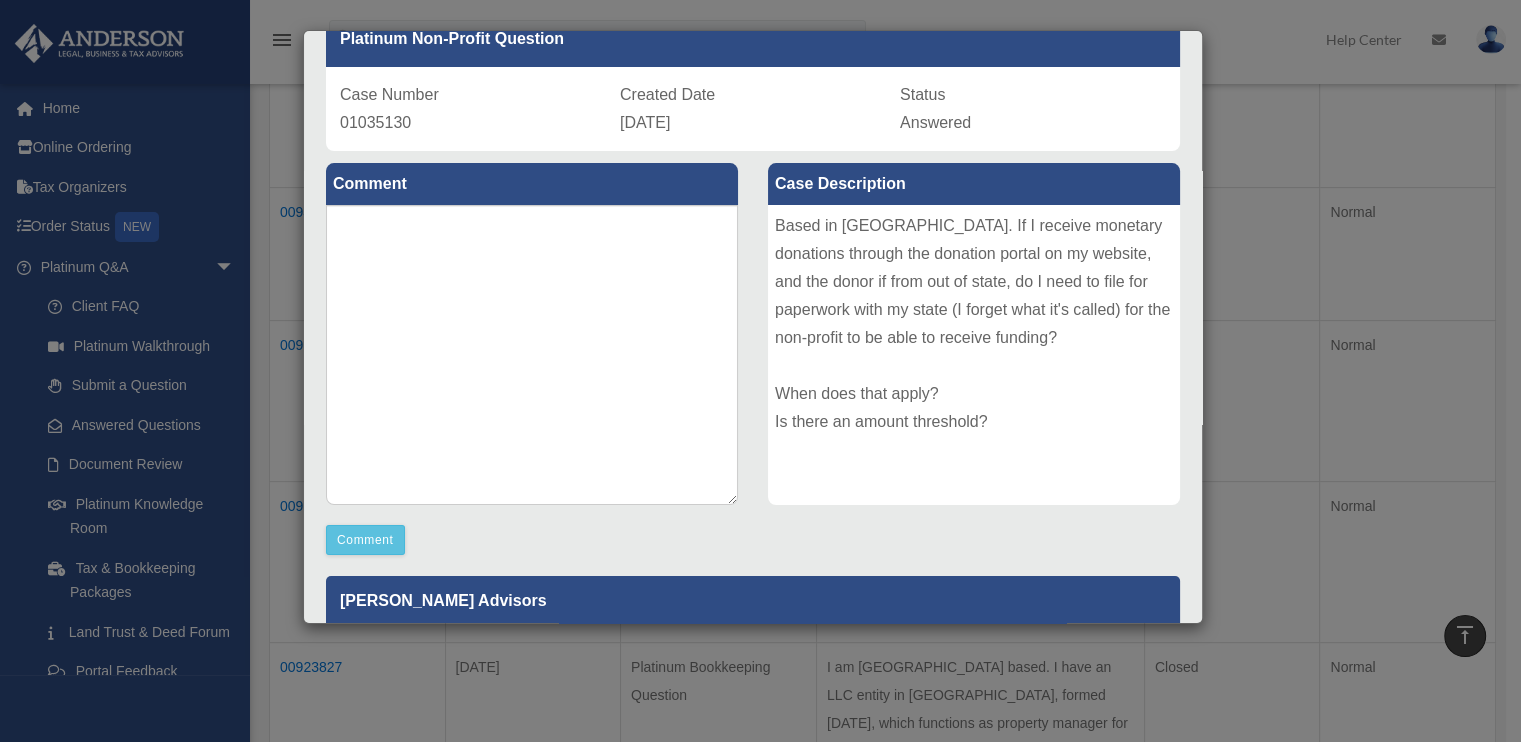 scroll, scrollTop: 200, scrollLeft: 0, axis: vertical 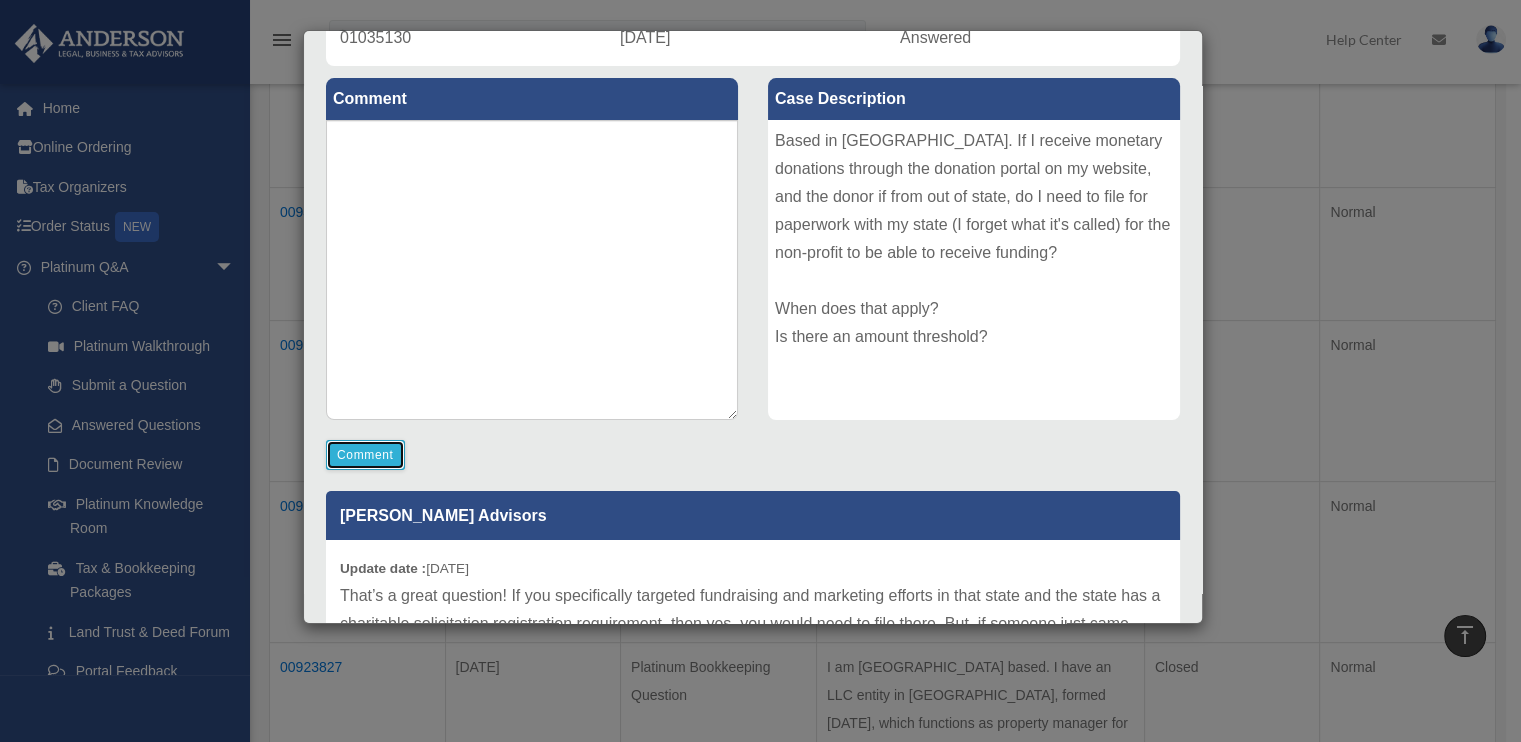 click on "Comment" at bounding box center [365, 455] 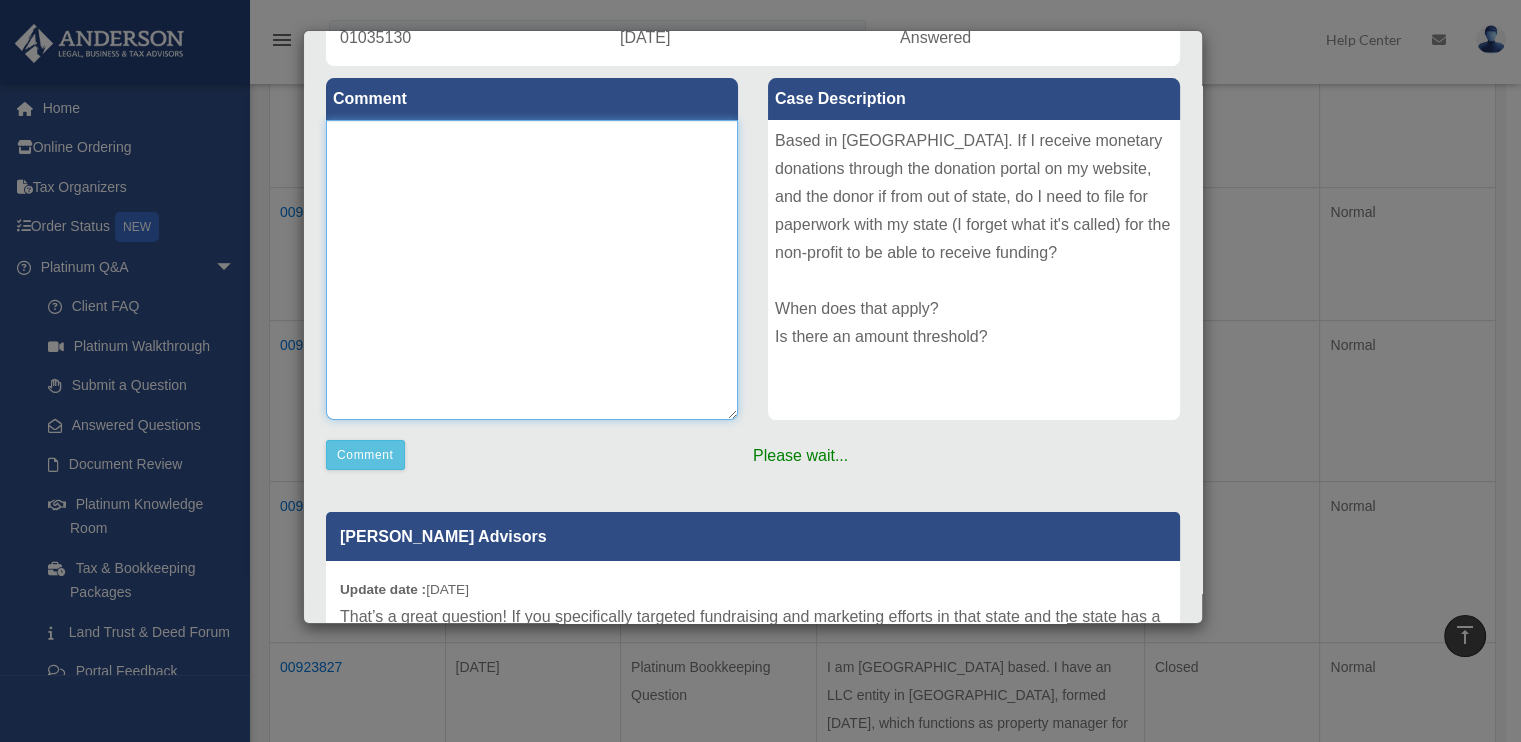 click at bounding box center [532, 270] 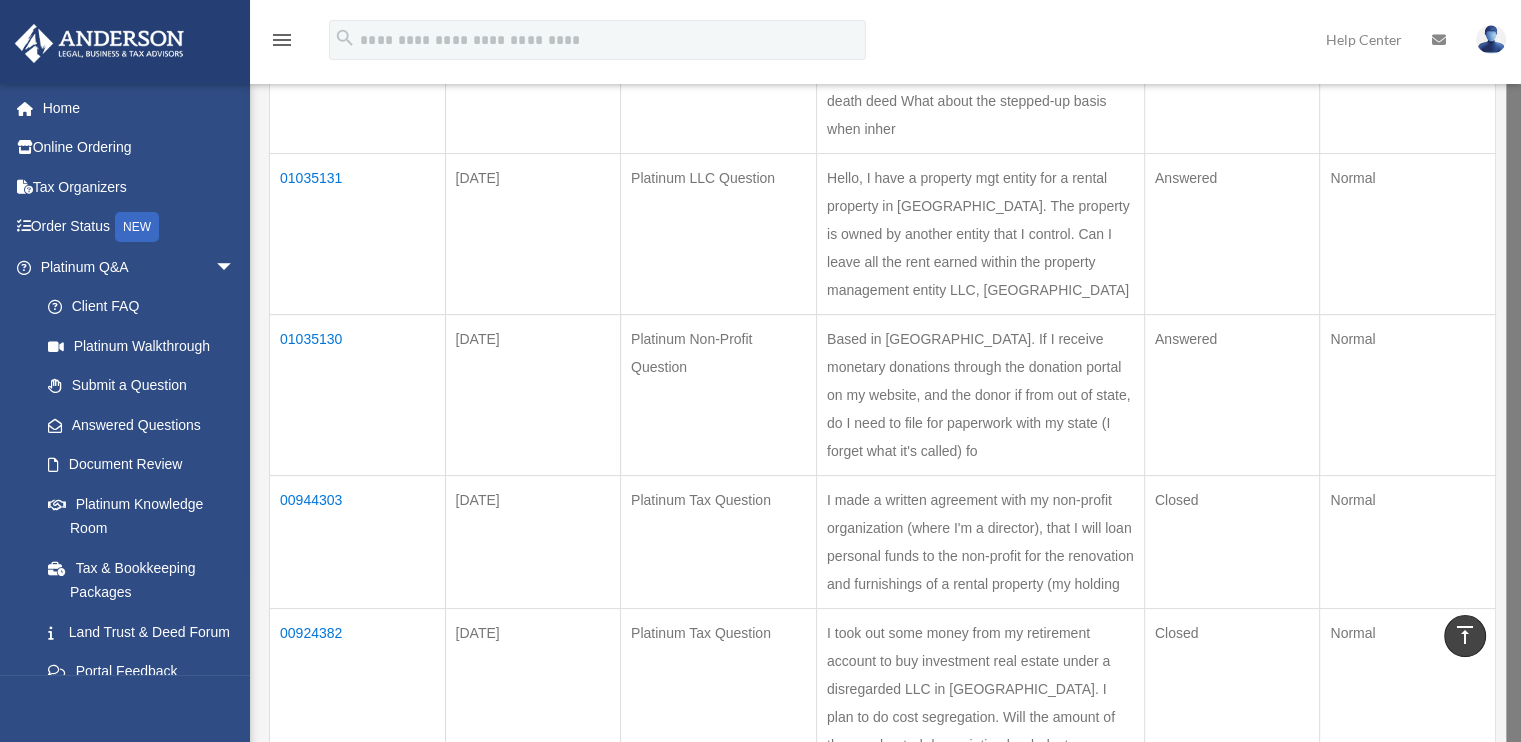 scroll, scrollTop: 200, scrollLeft: 0, axis: vertical 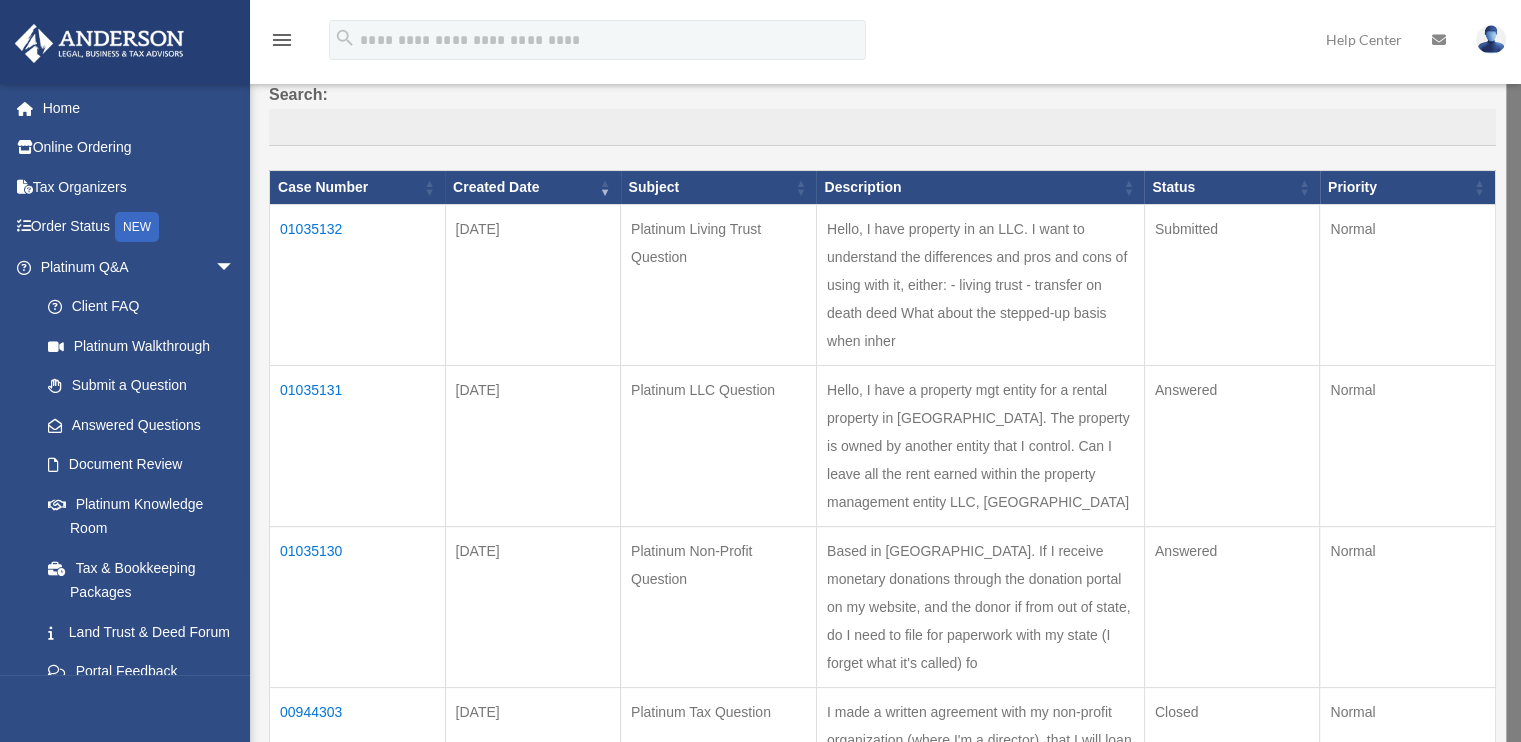 click on "01035130" at bounding box center [358, 607] 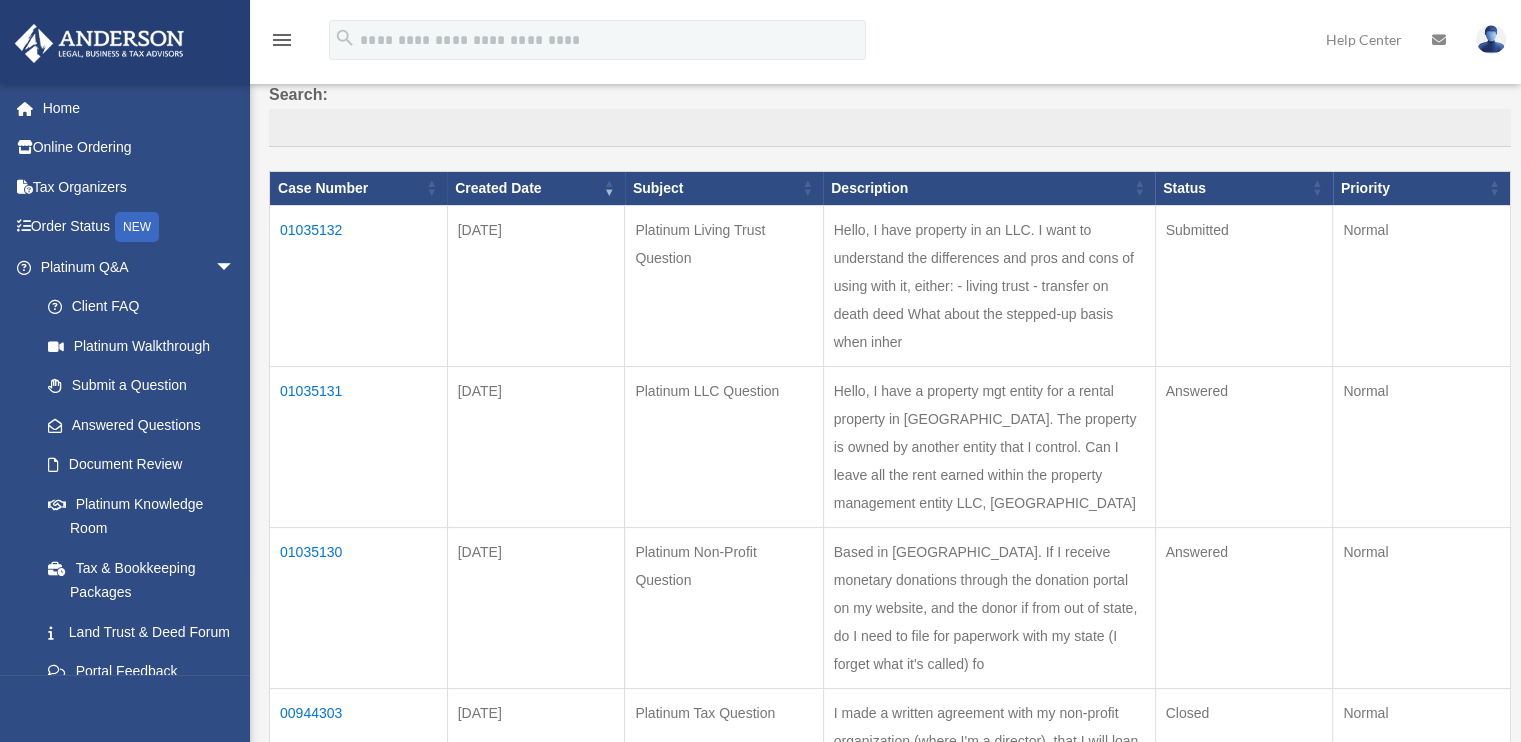 click on "01035130" at bounding box center [359, 607] 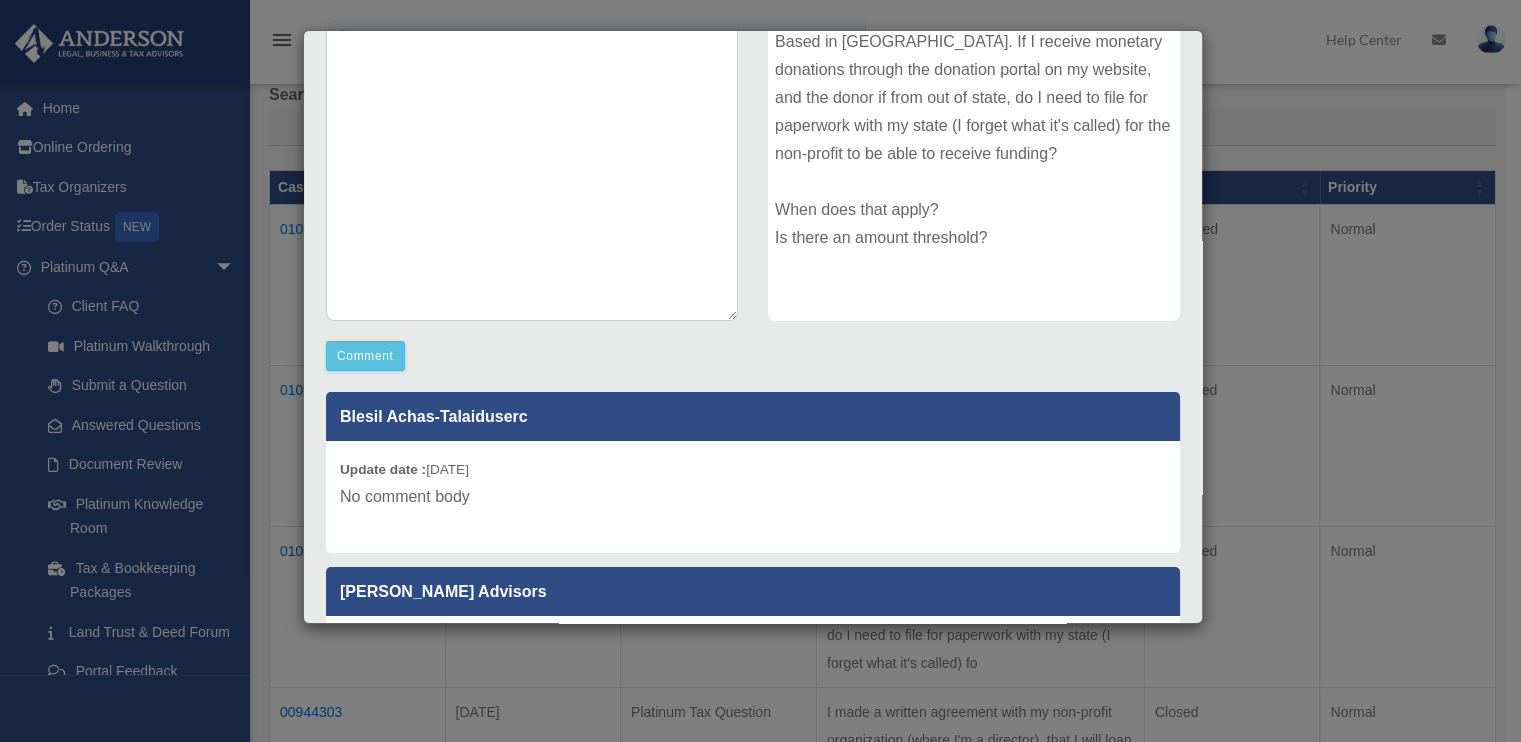 scroll, scrollTop: 300, scrollLeft: 0, axis: vertical 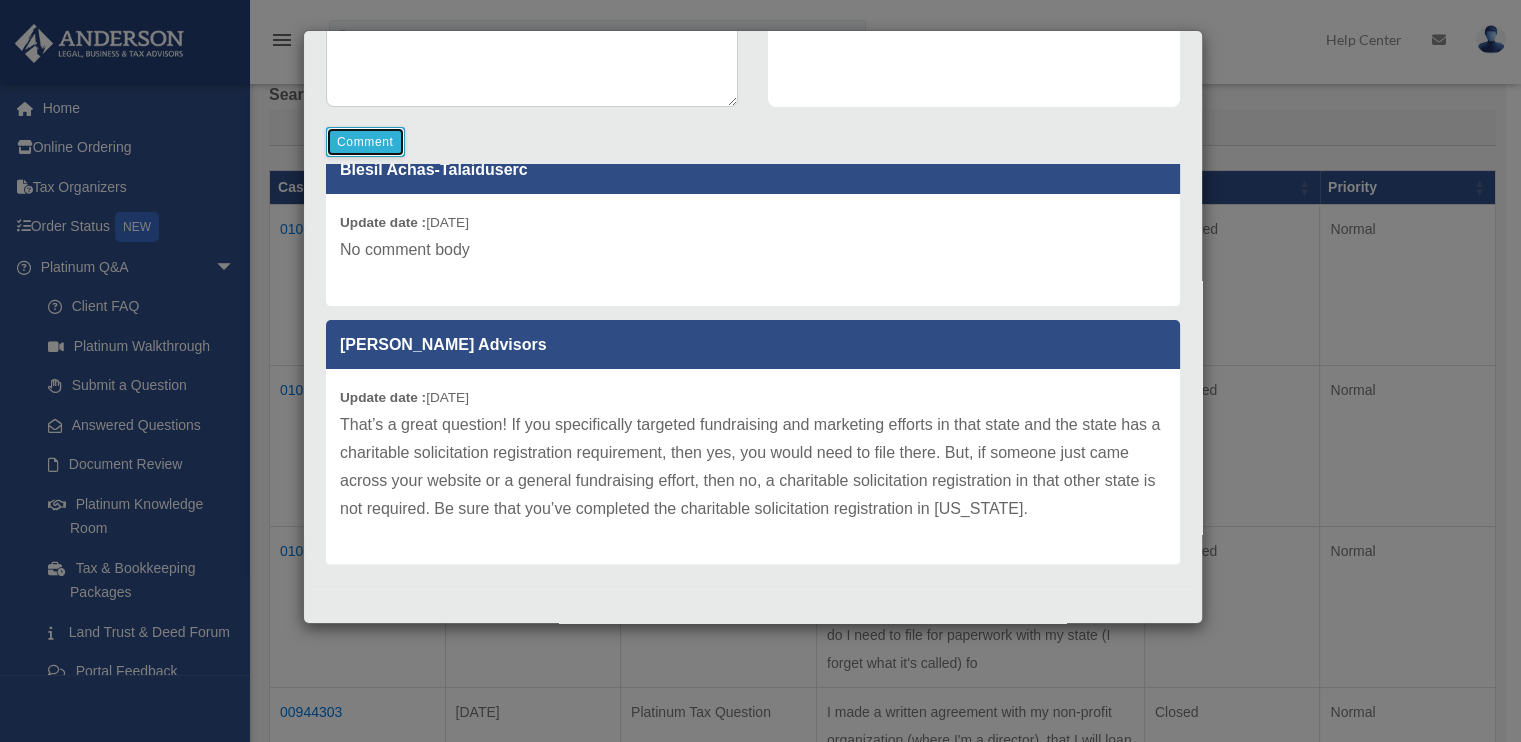 click on "Comment" at bounding box center [365, 142] 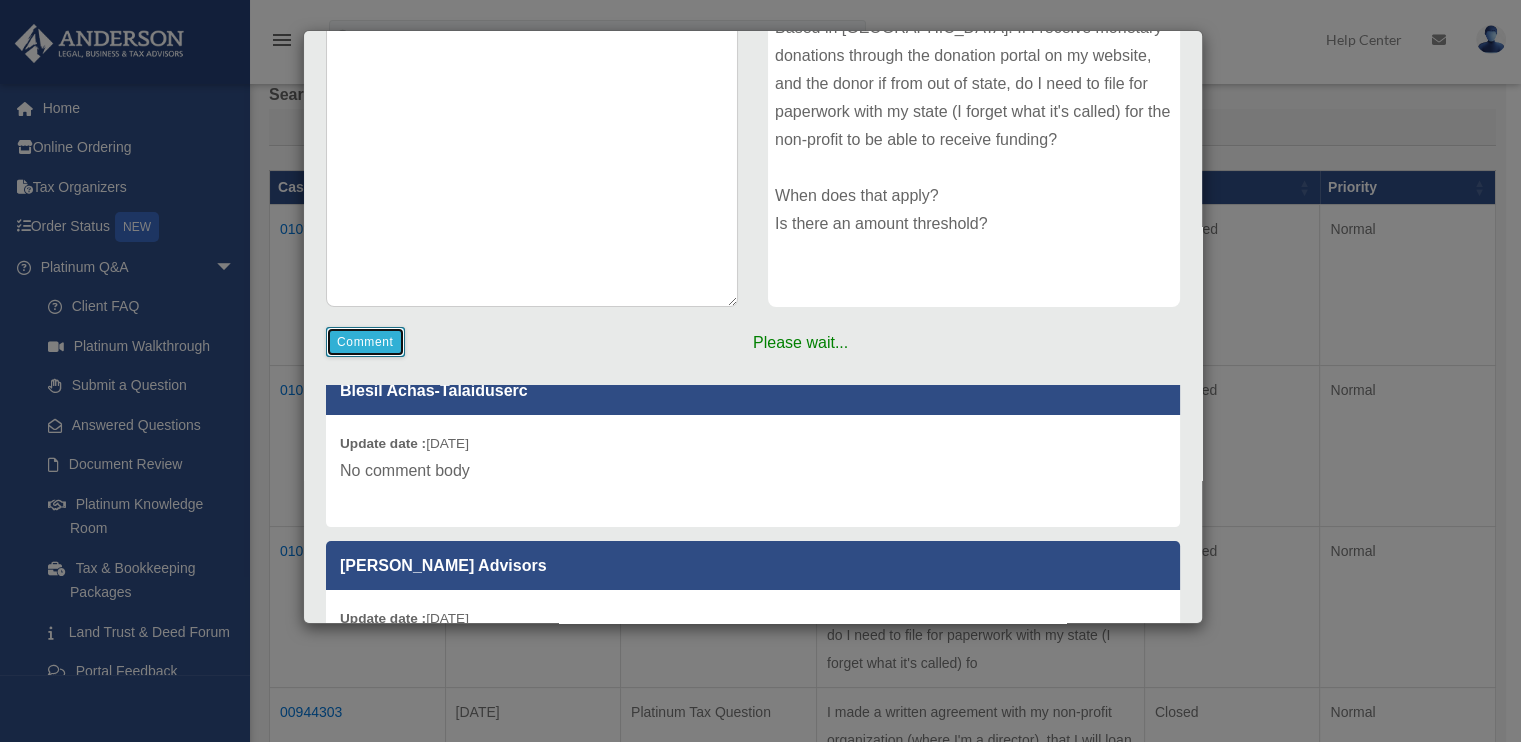scroll, scrollTop: 113, scrollLeft: 0, axis: vertical 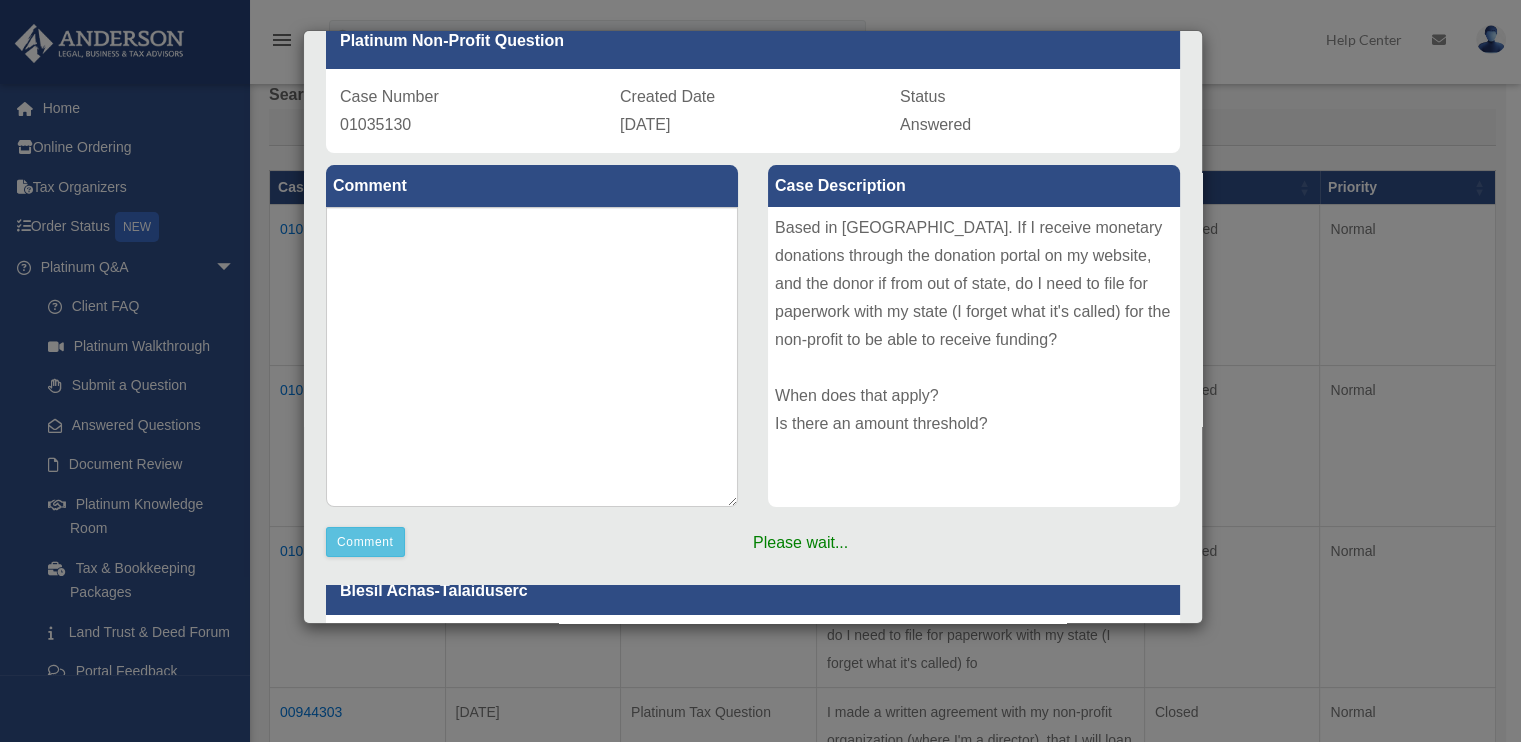 drag, startPoint x: 451, startPoint y: 192, endPoint x: 437, endPoint y: 248, distance: 57.72348 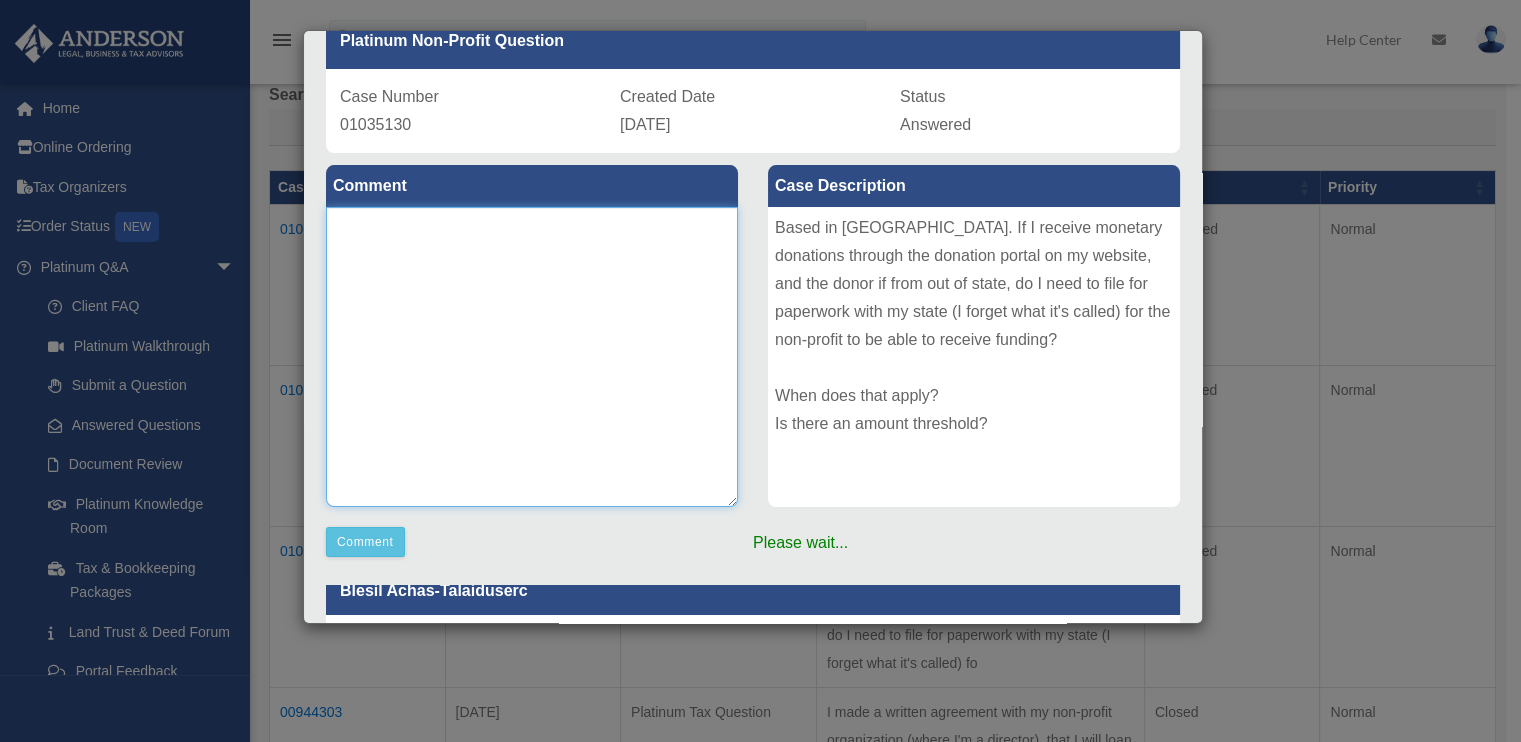 click at bounding box center (532, 357) 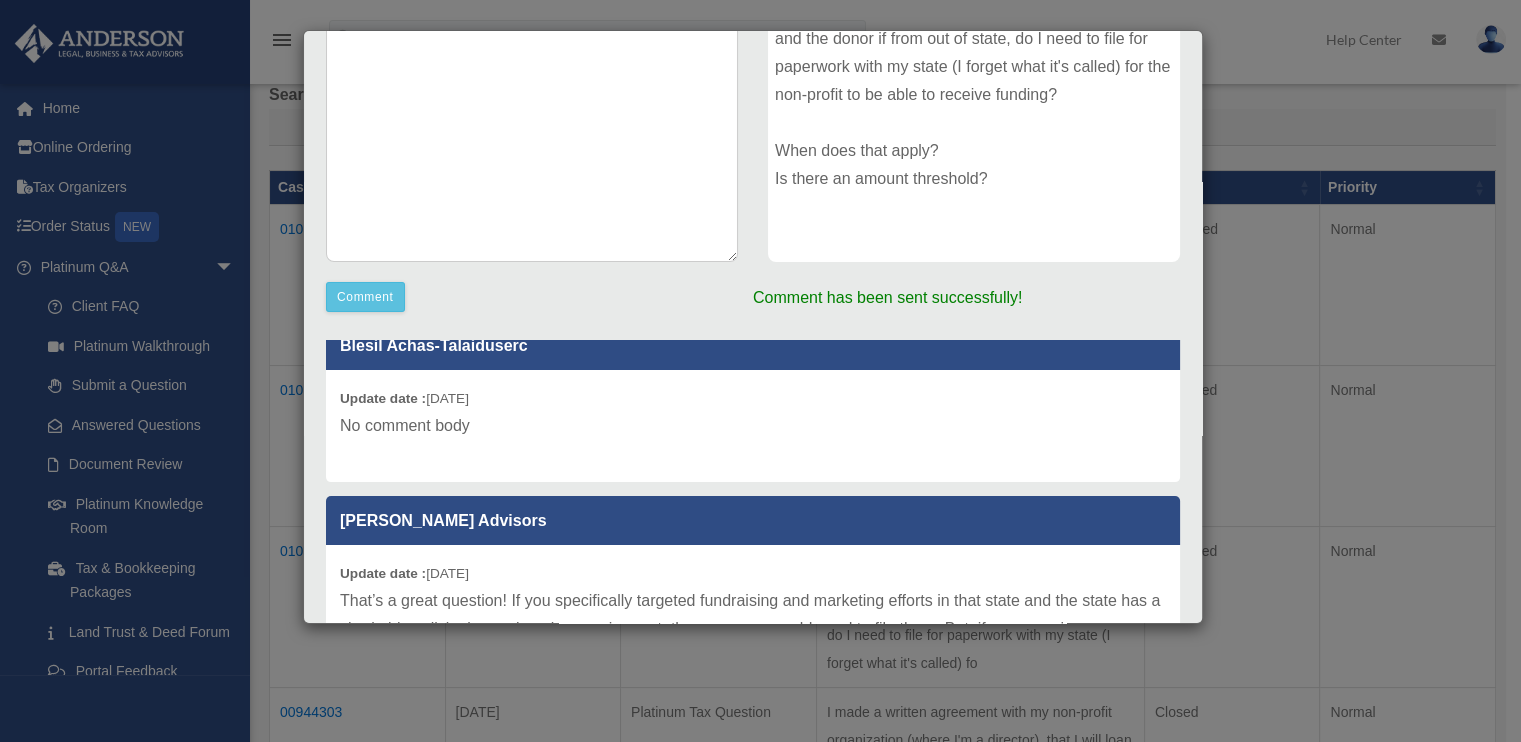 scroll, scrollTop: 0, scrollLeft: 0, axis: both 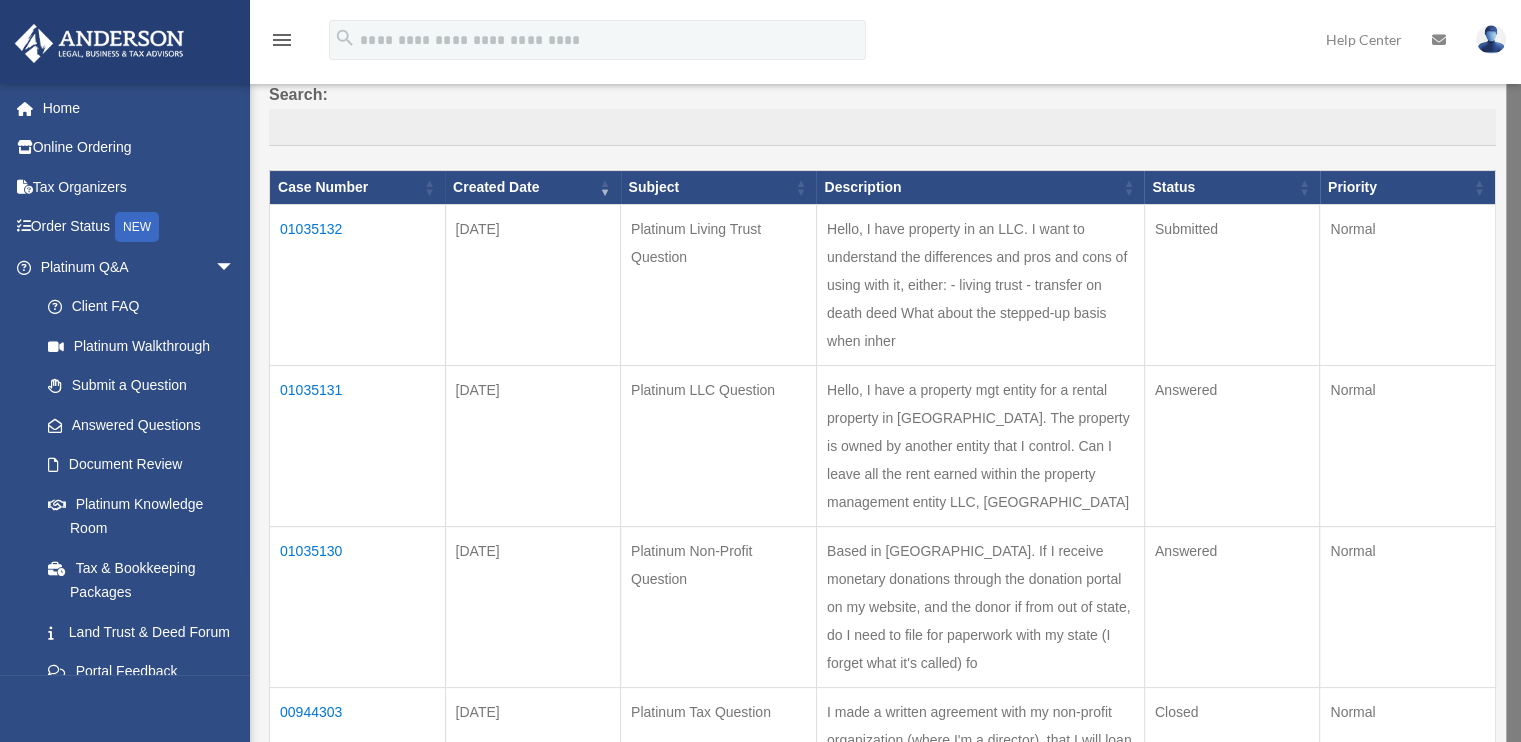 click on "01035130" at bounding box center (358, 607) 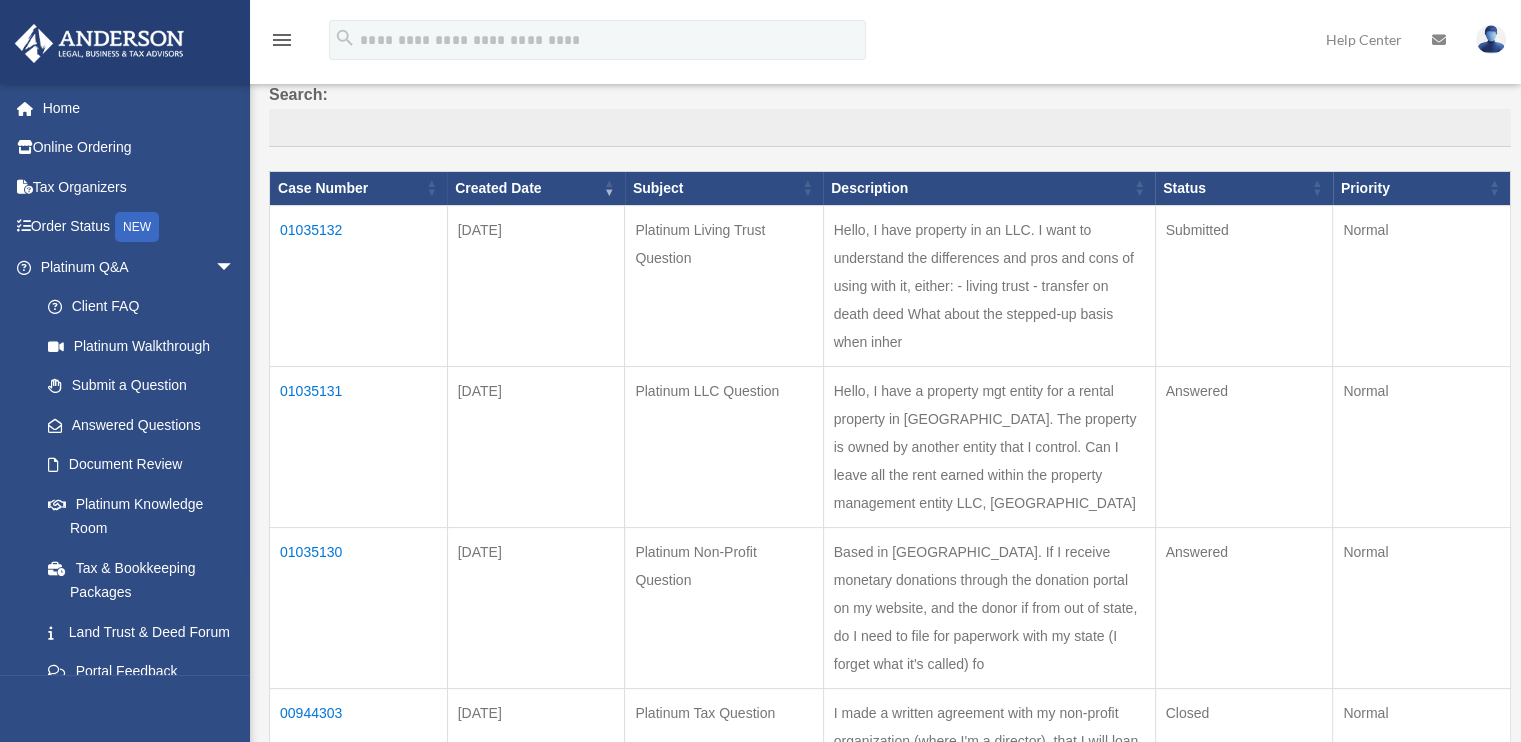 click on "01035130" at bounding box center (359, 607) 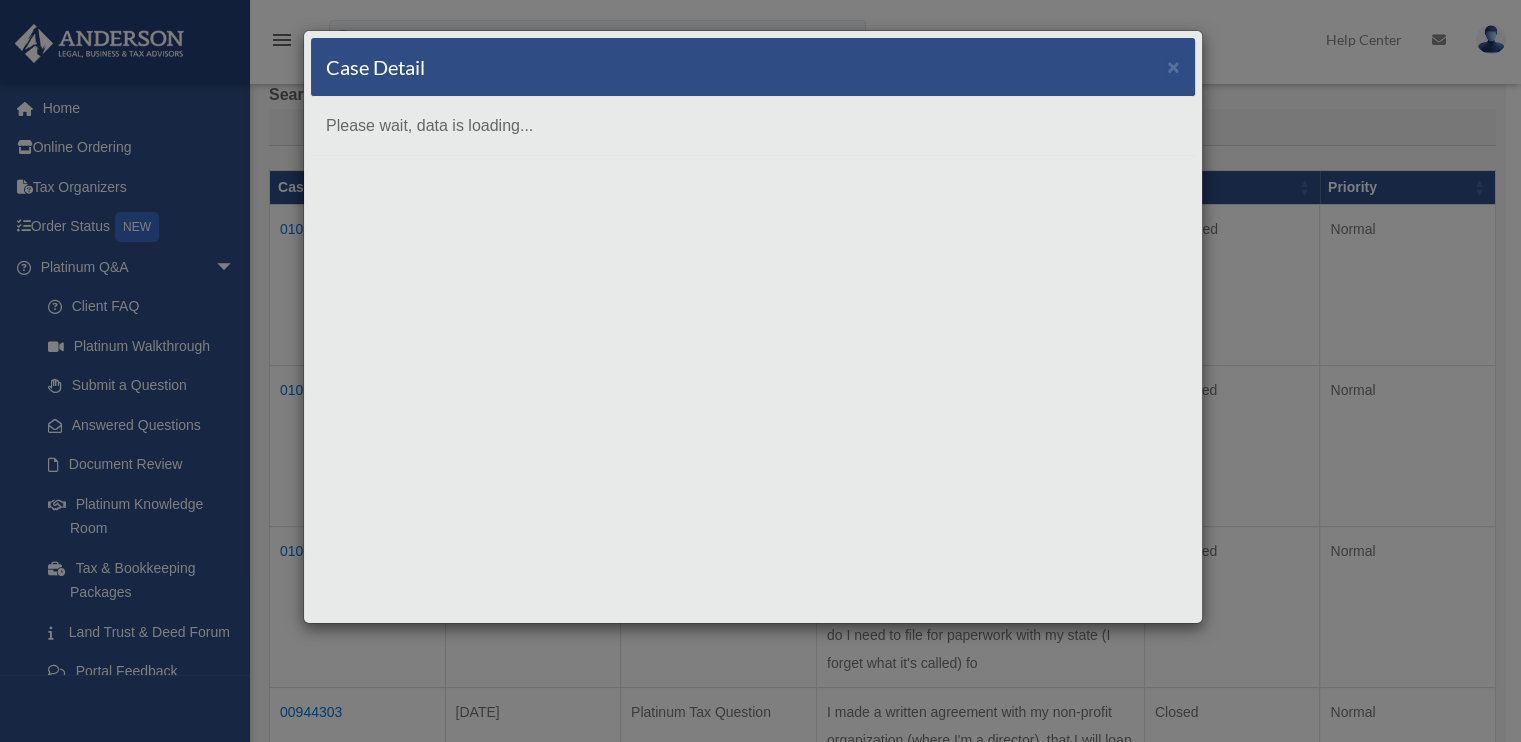 scroll, scrollTop: 0, scrollLeft: 0, axis: both 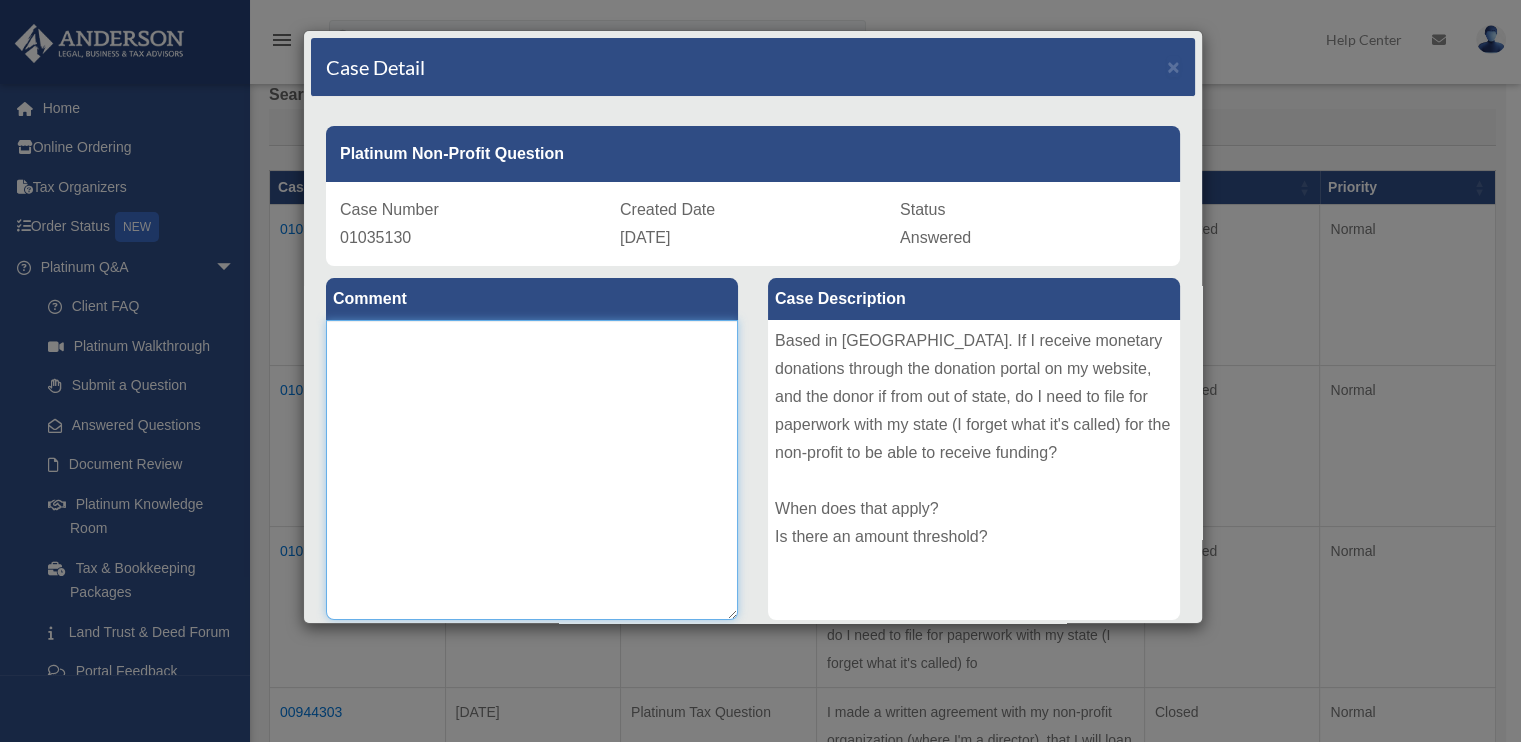 click at bounding box center (532, 470) 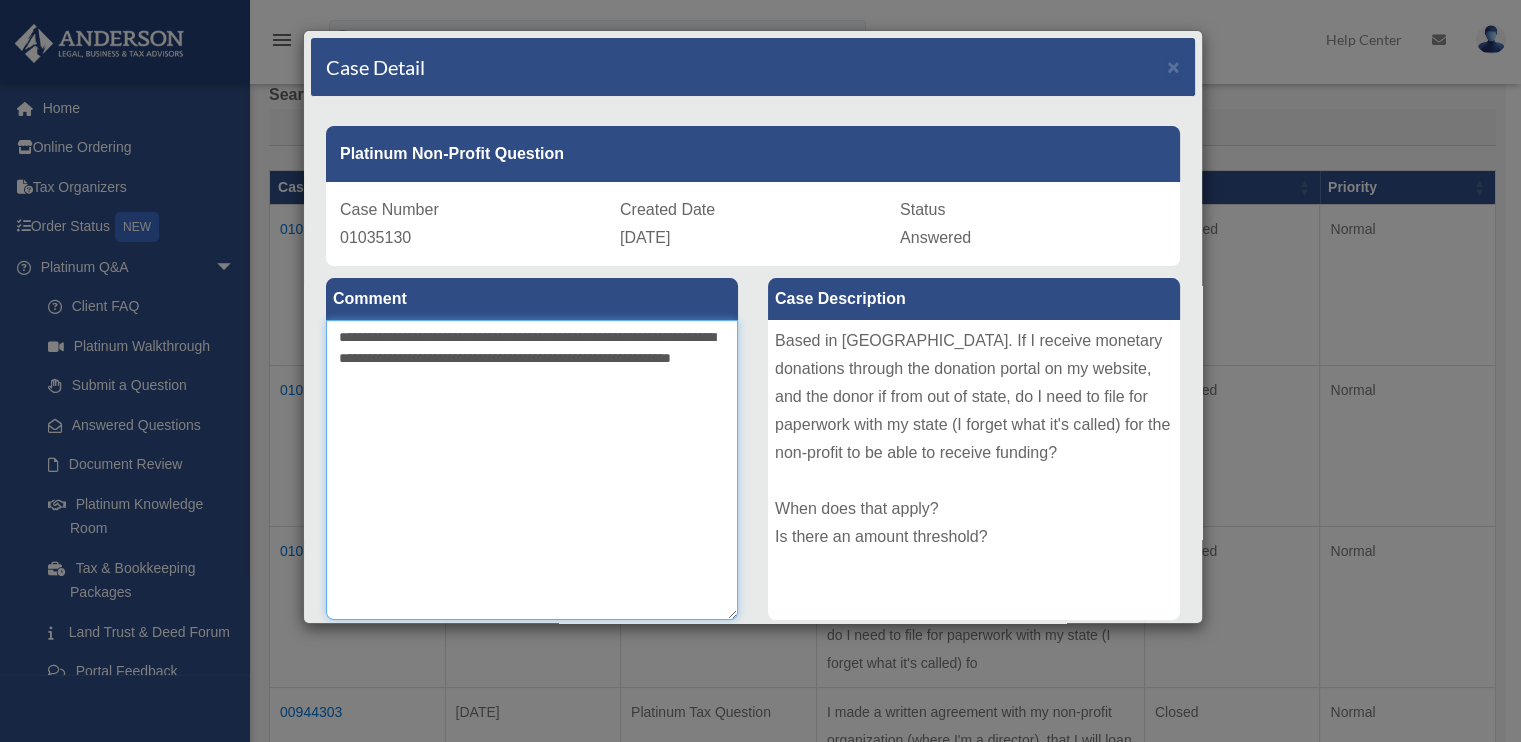 click on "**********" at bounding box center [532, 470] 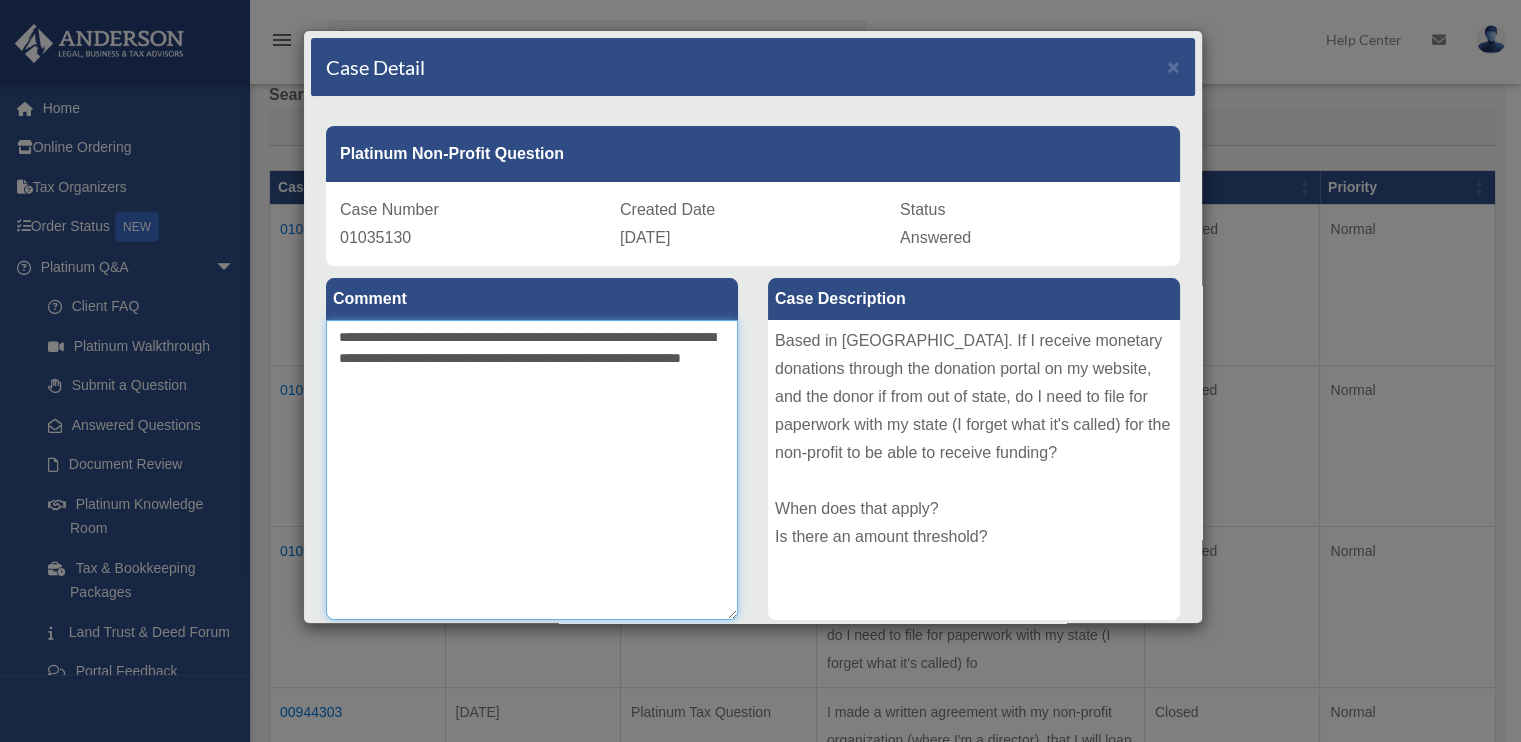 click on "**********" at bounding box center [532, 470] 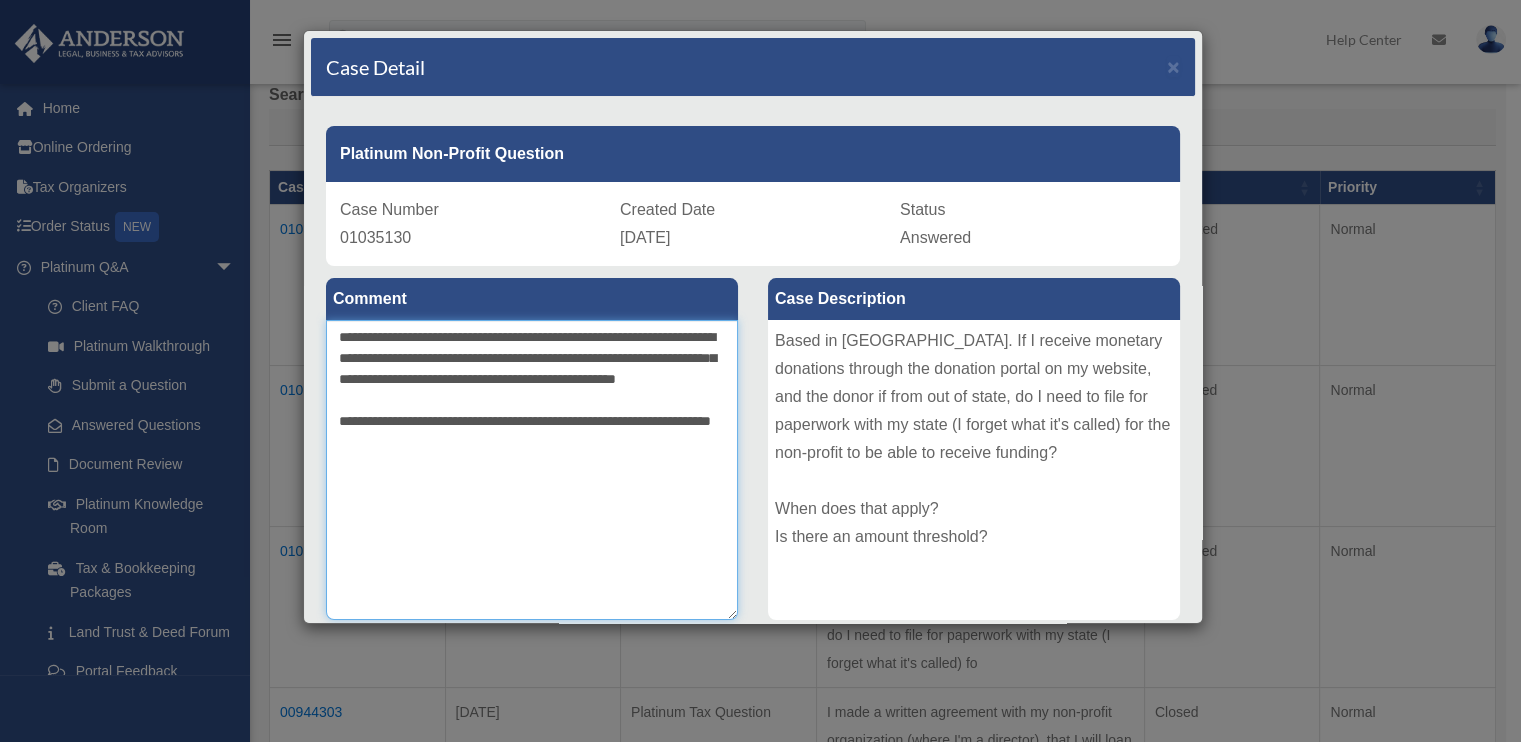 click on "**********" at bounding box center (532, 470) 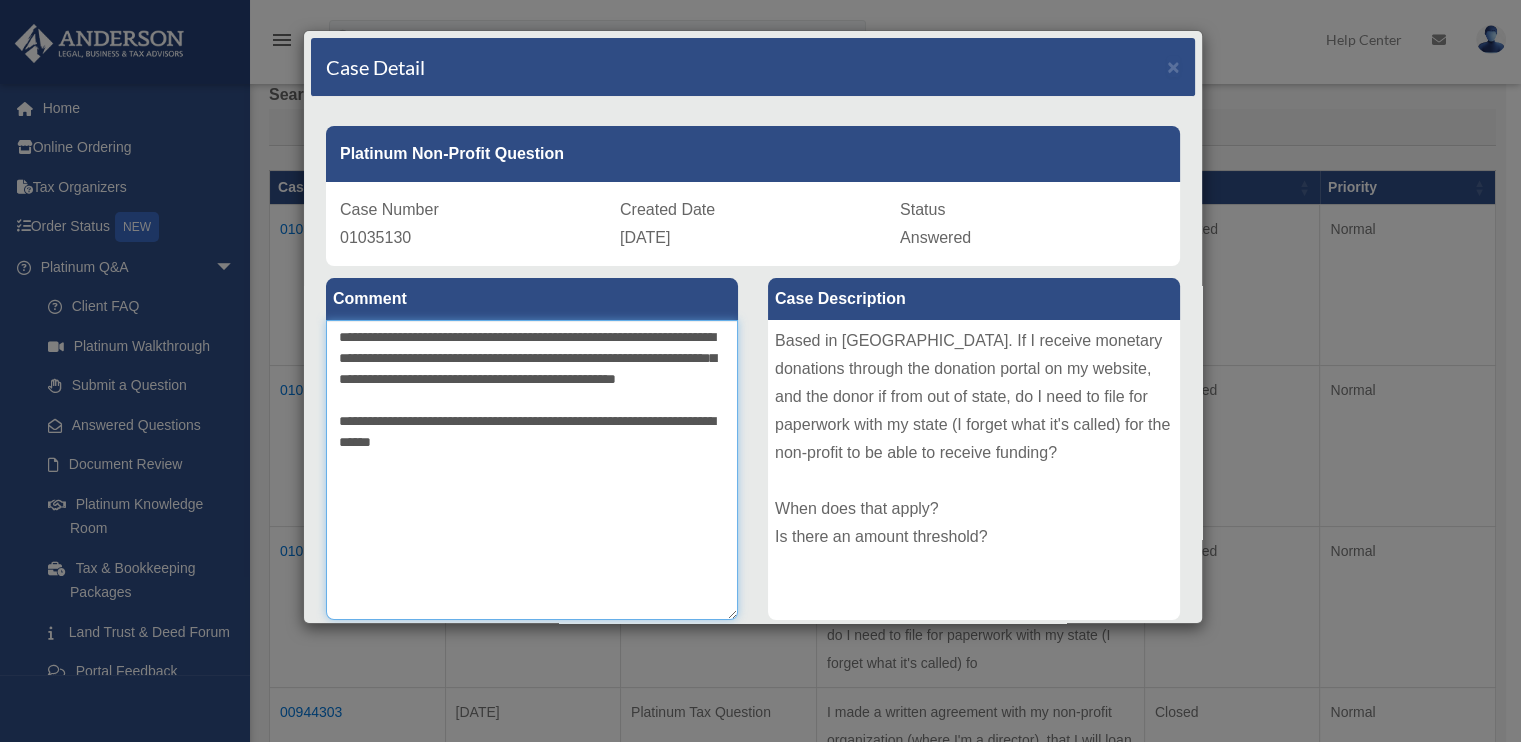 scroll, scrollTop: 300, scrollLeft: 0, axis: vertical 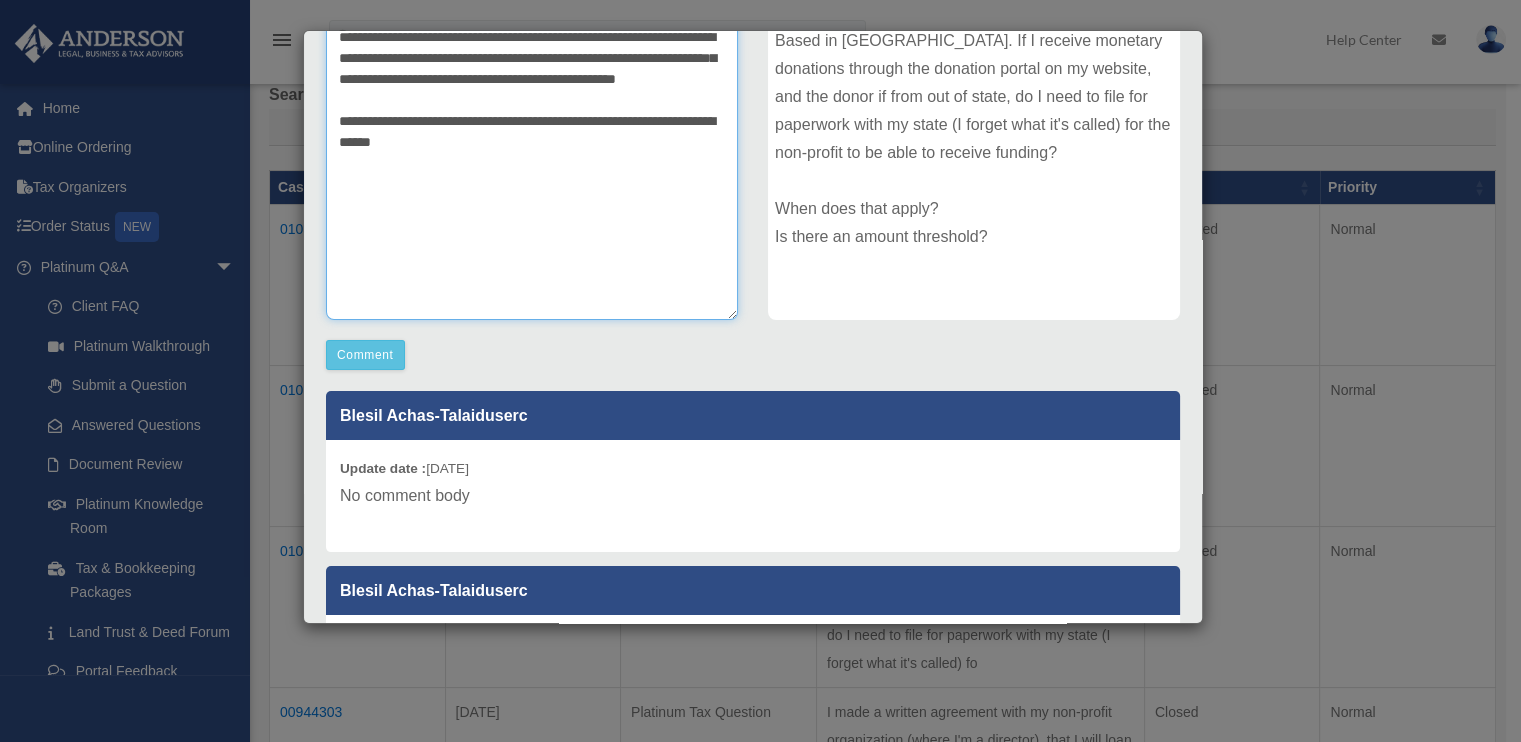 click on "**********" at bounding box center (532, 170) 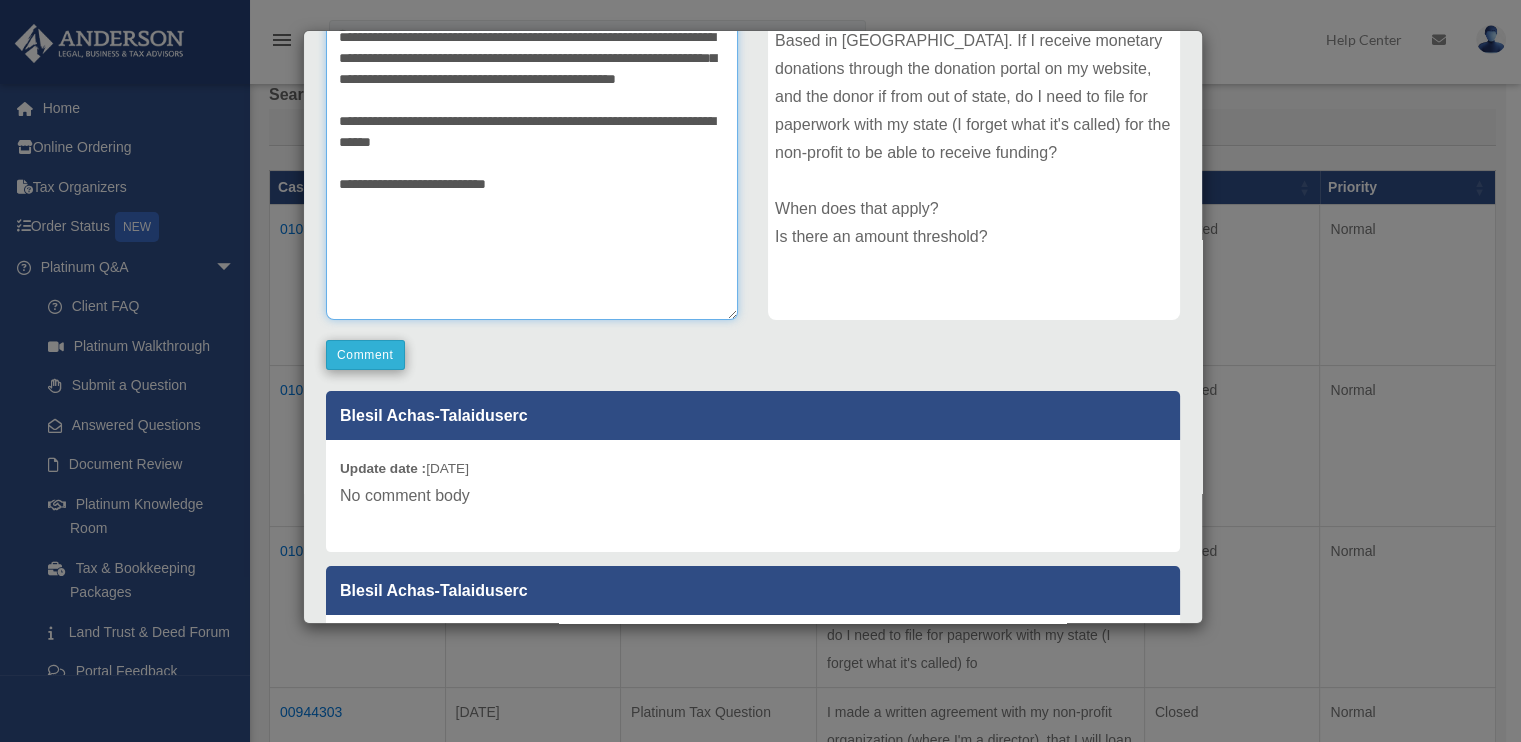 type on "**********" 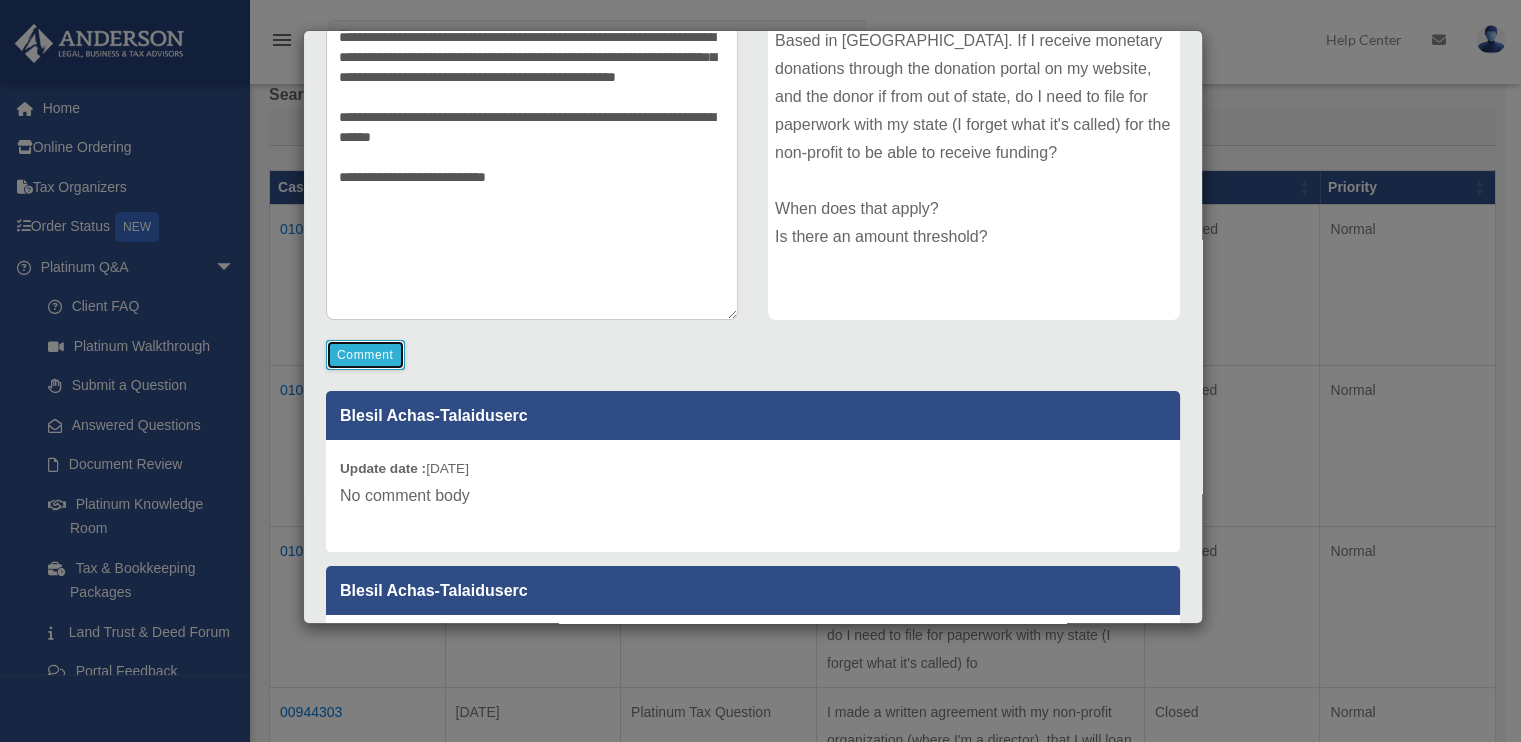 click on "Comment" at bounding box center (365, 355) 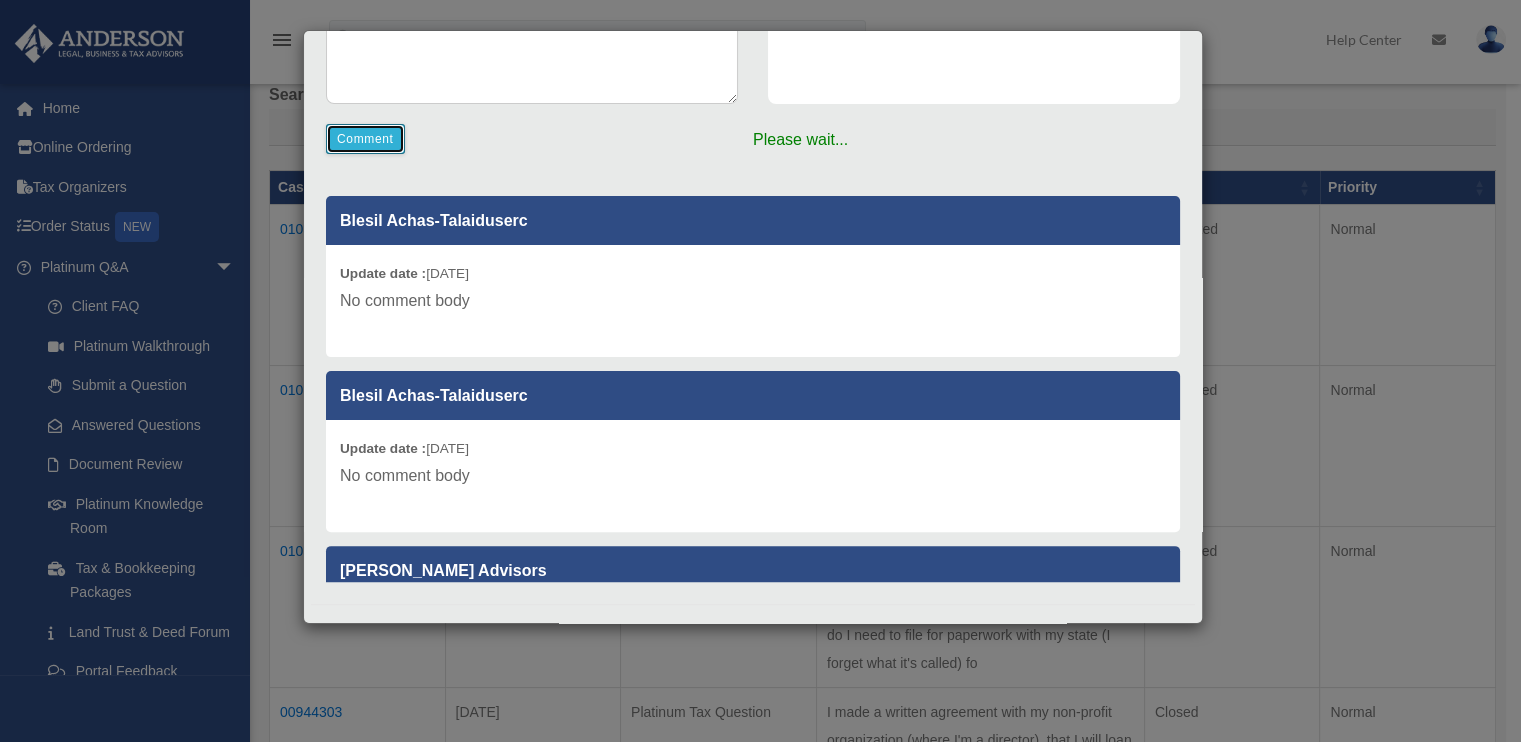 scroll, scrollTop: 534, scrollLeft: 0, axis: vertical 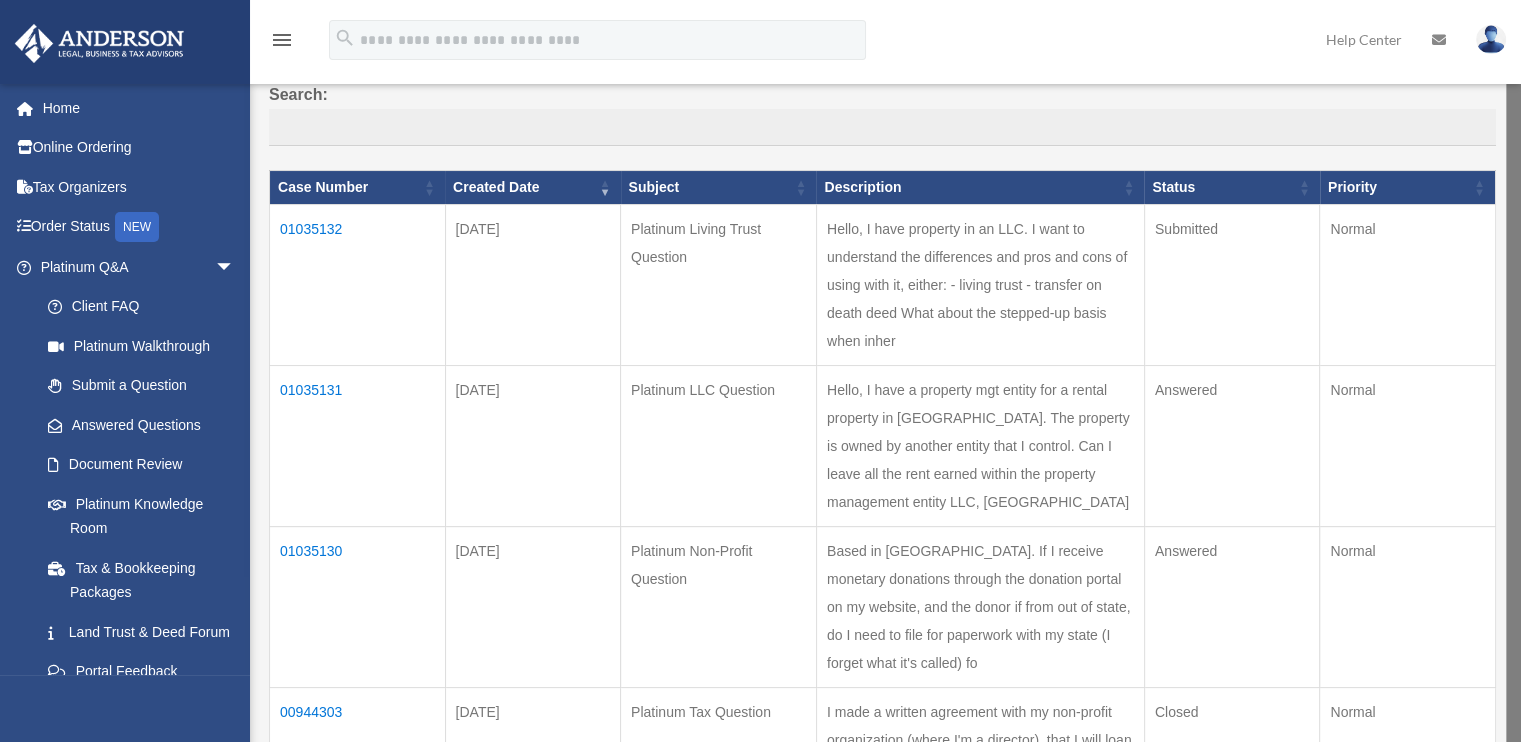 click on "01035130" at bounding box center (358, 607) 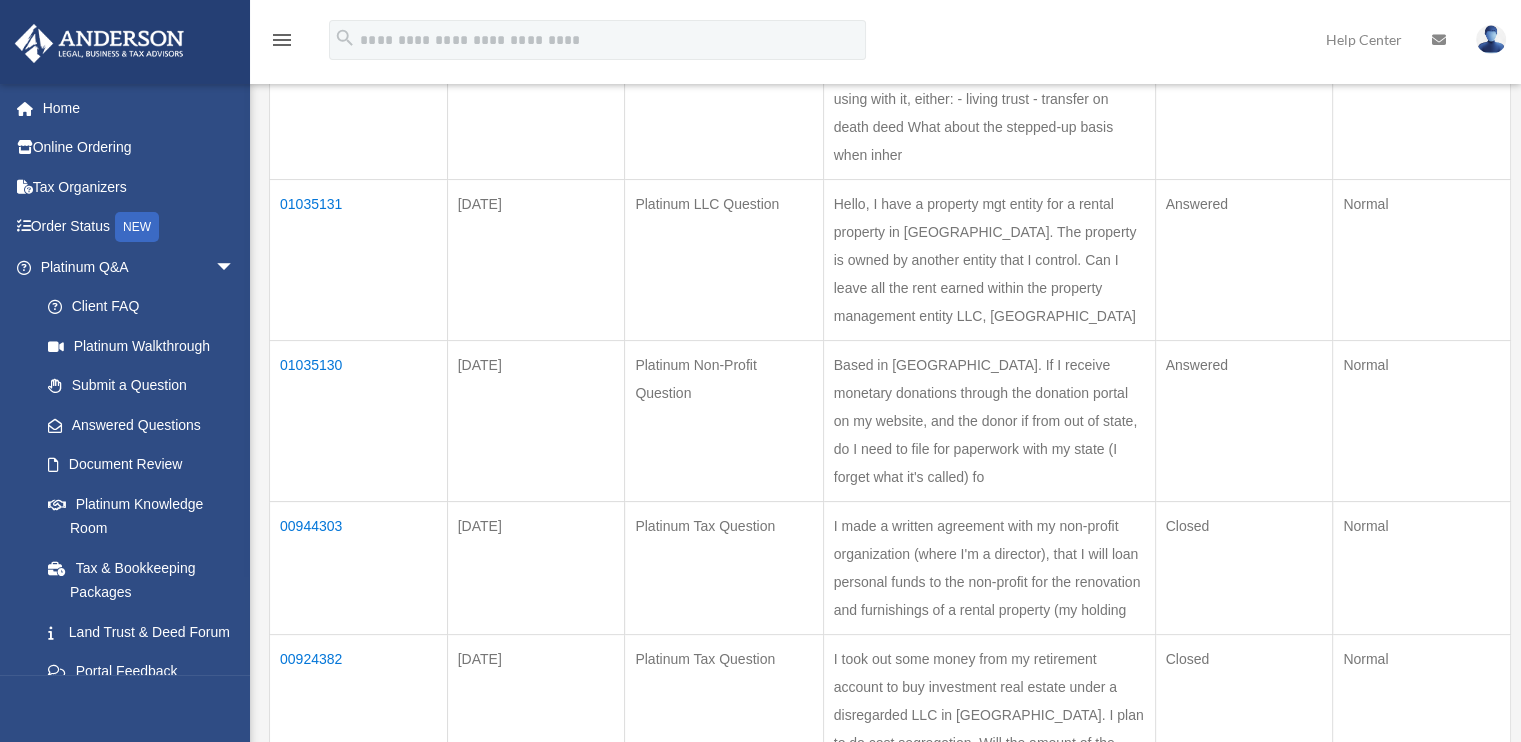 scroll, scrollTop: 400, scrollLeft: 0, axis: vertical 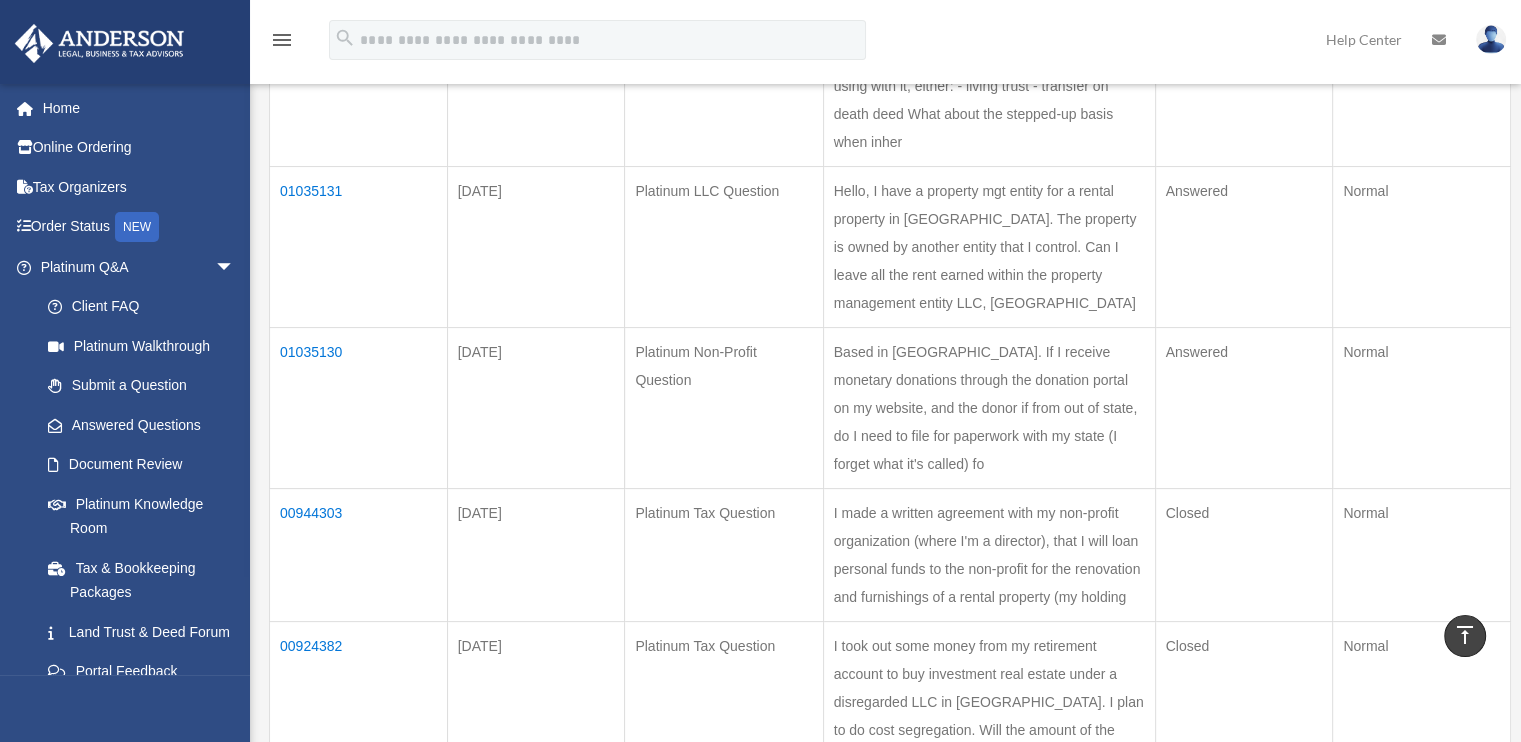 click on "01035130" at bounding box center (359, 407) 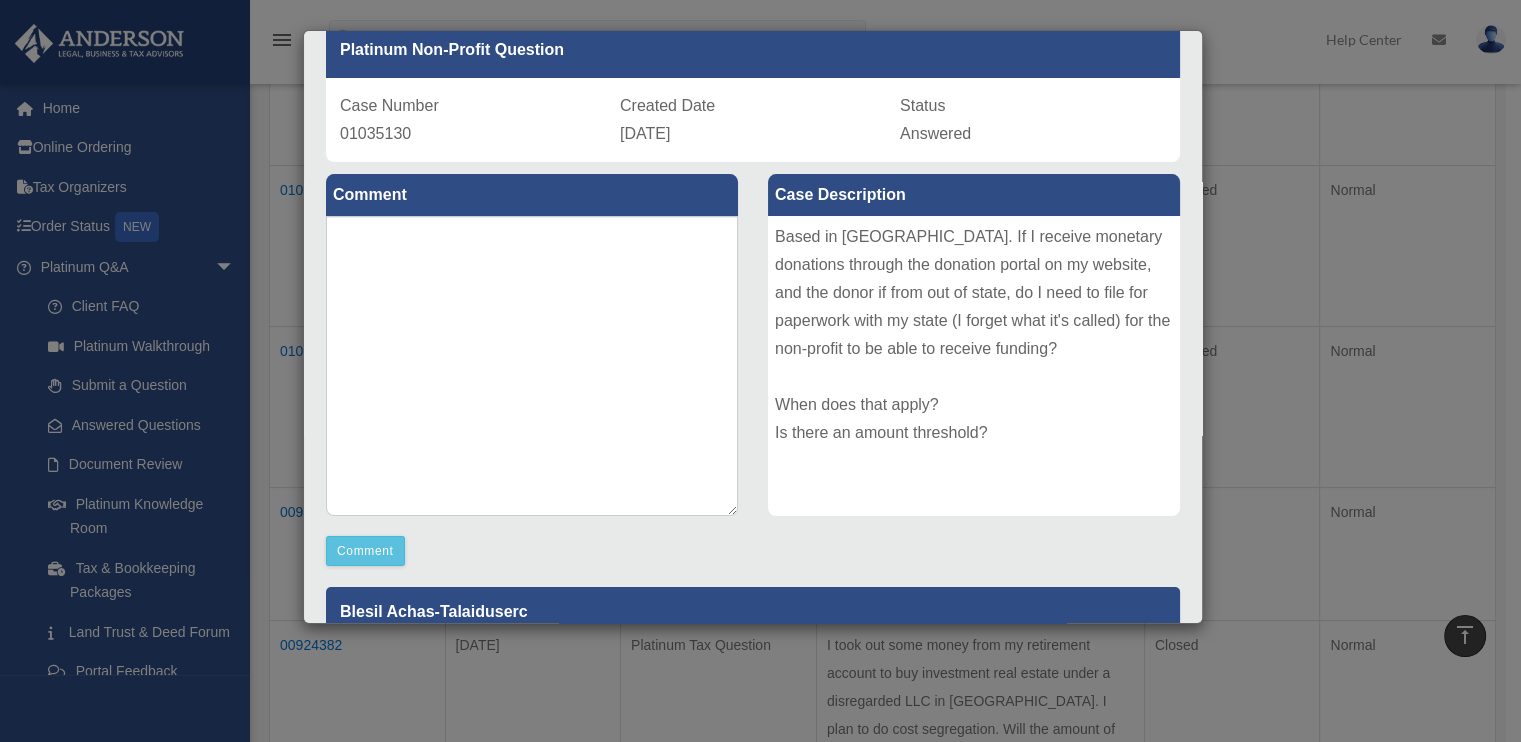 scroll, scrollTop: 300, scrollLeft: 0, axis: vertical 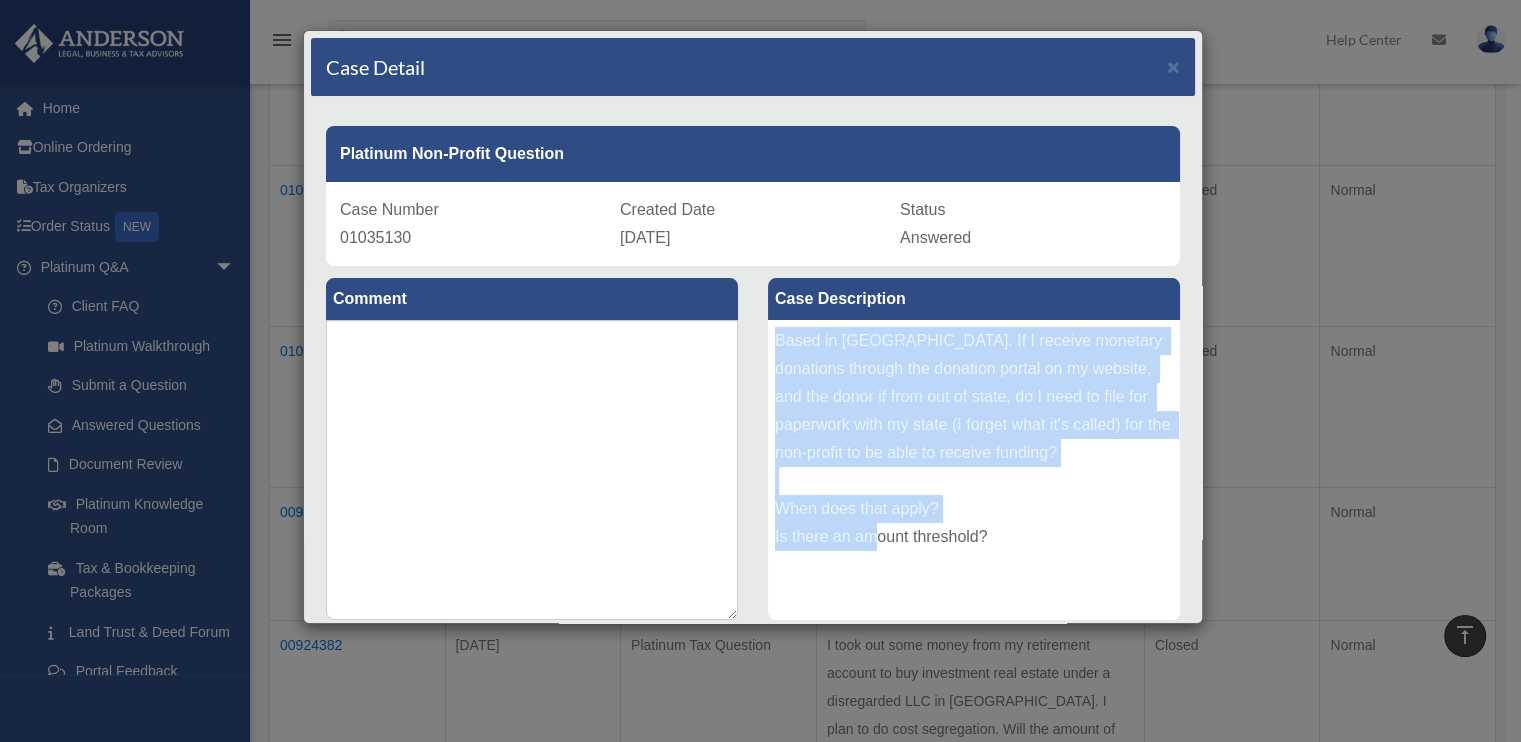 drag, startPoint x: 770, startPoint y: 341, endPoint x: 990, endPoint y: 565, distance: 313.96814 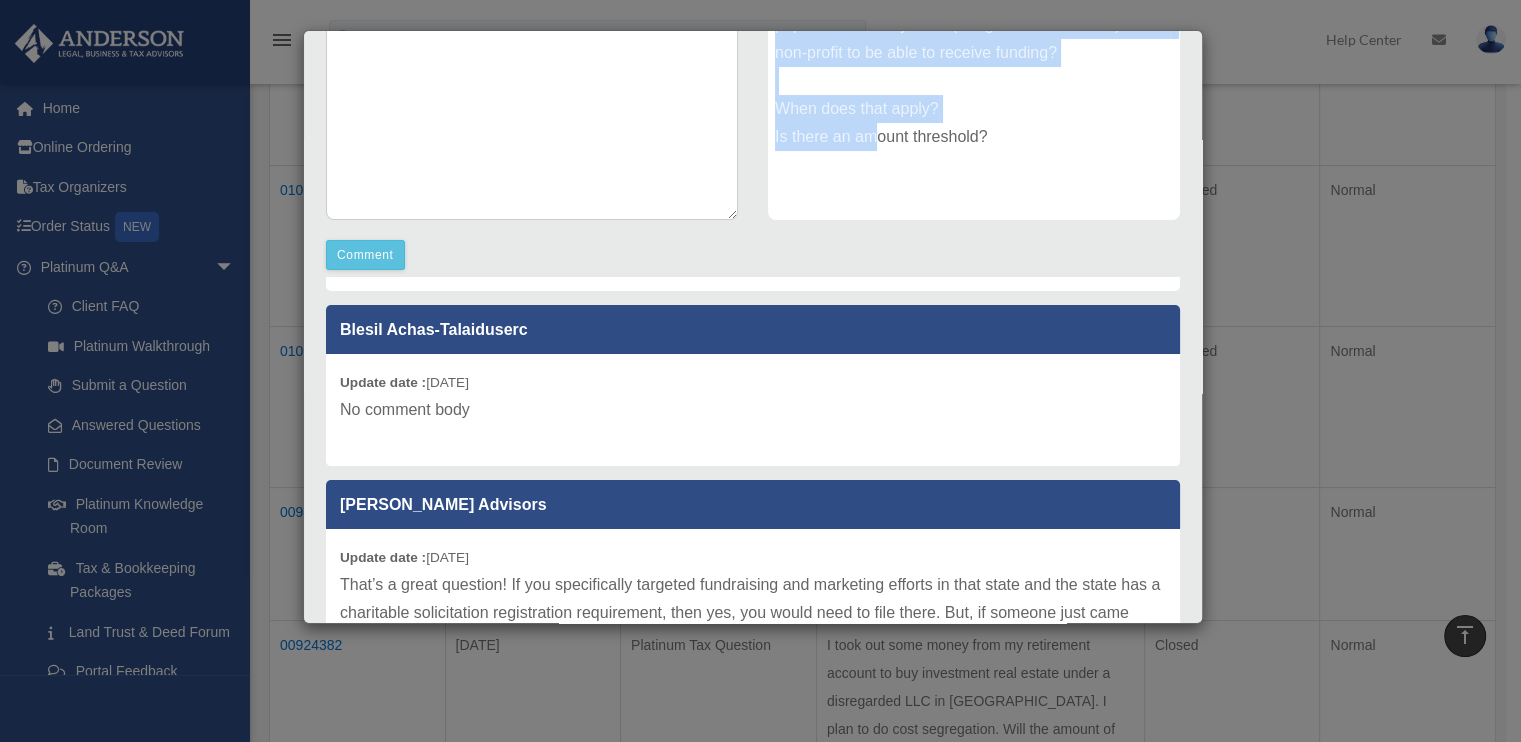 scroll, scrollTop: 440, scrollLeft: 0, axis: vertical 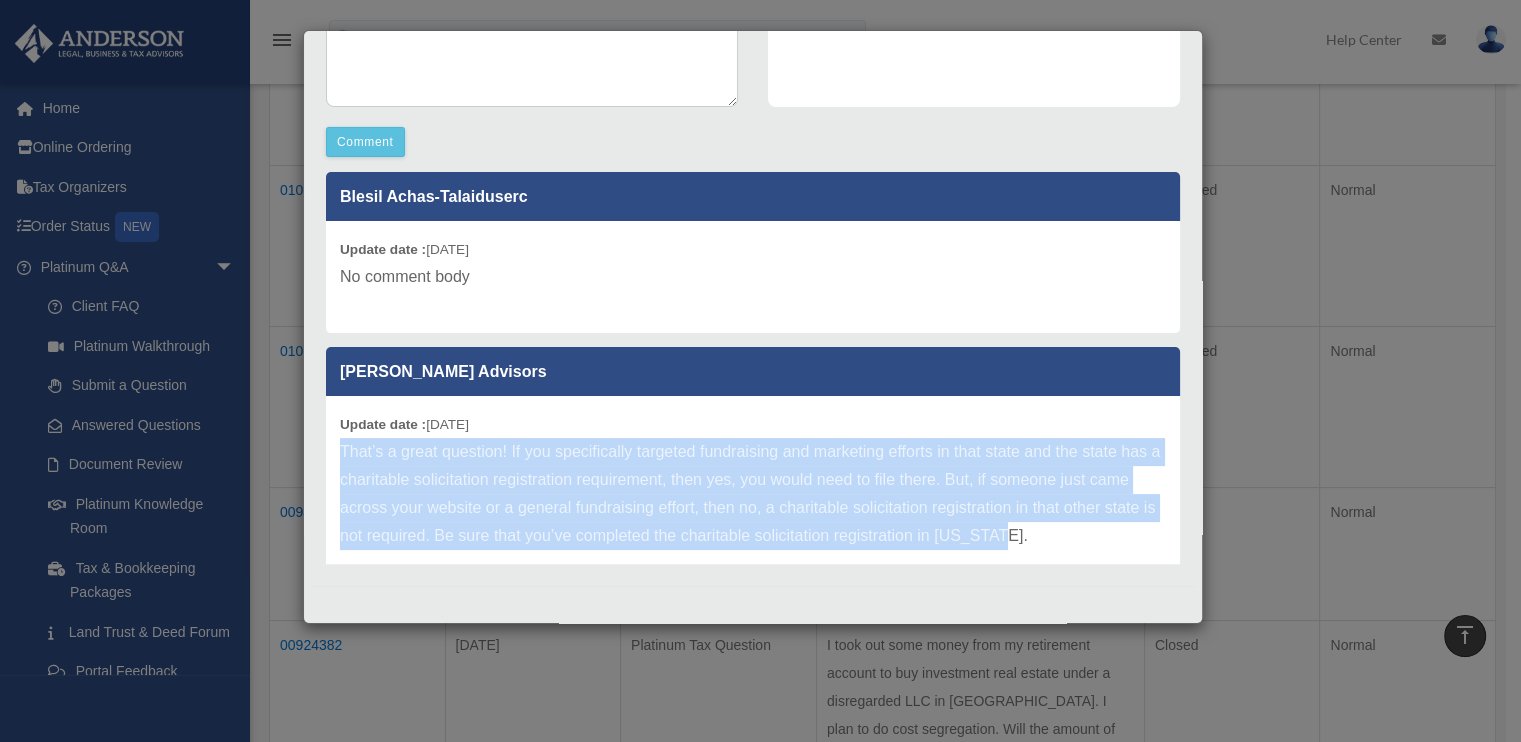 drag, startPoint x: 342, startPoint y: 420, endPoint x: 1136, endPoint y: 530, distance: 801.58344 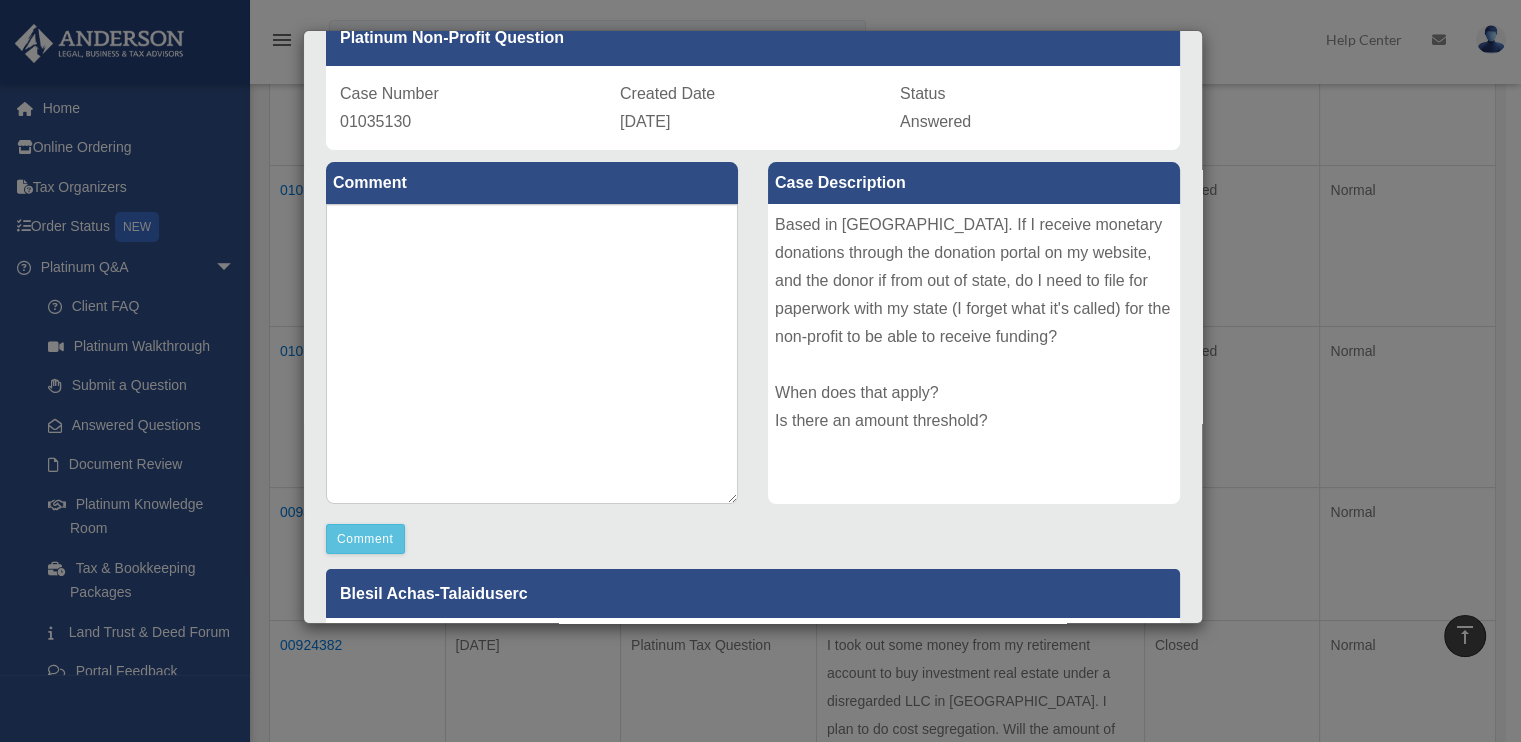 scroll, scrollTop: 0, scrollLeft: 0, axis: both 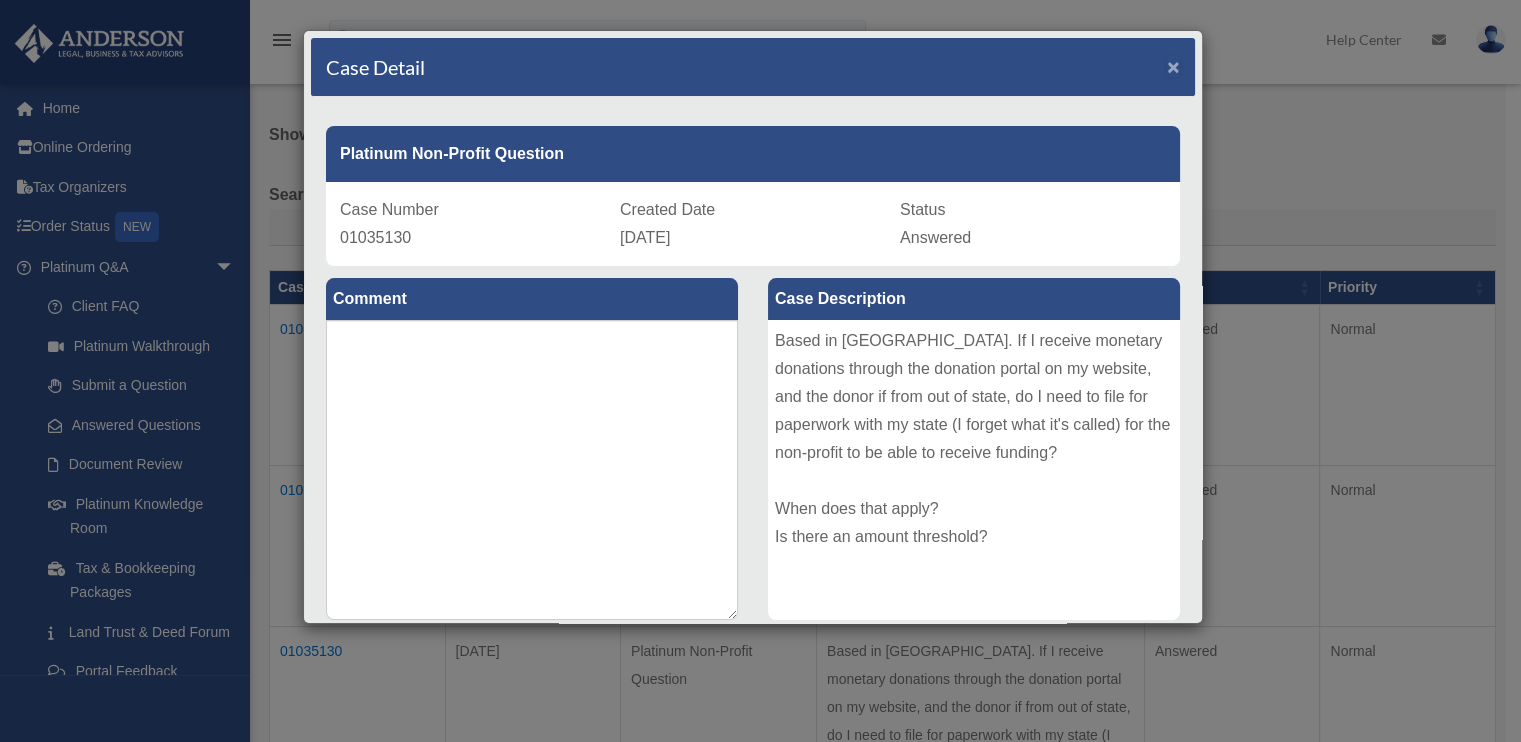 click on "×" at bounding box center (1173, 66) 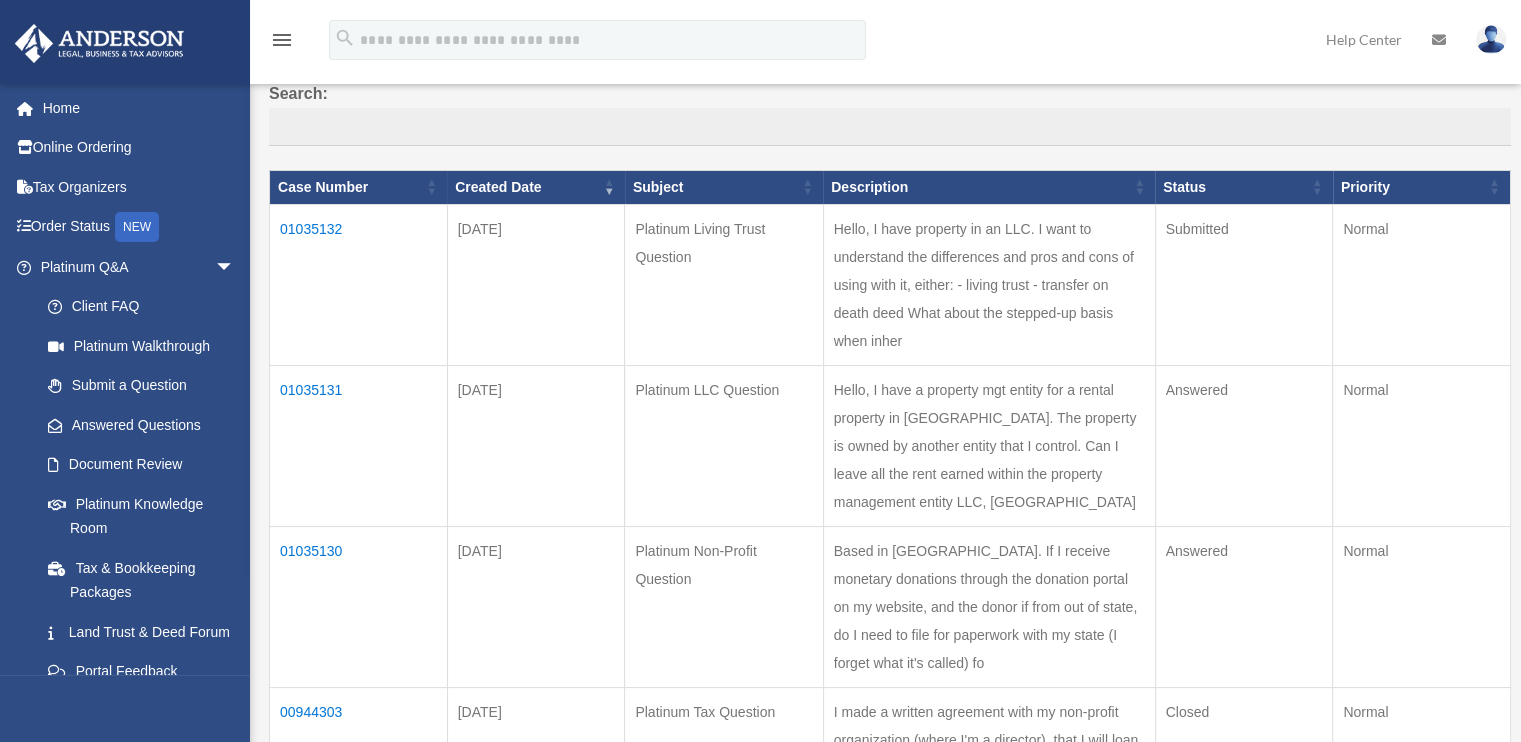 scroll, scrollTop: 0, scrollLeft: 0, axis: both 